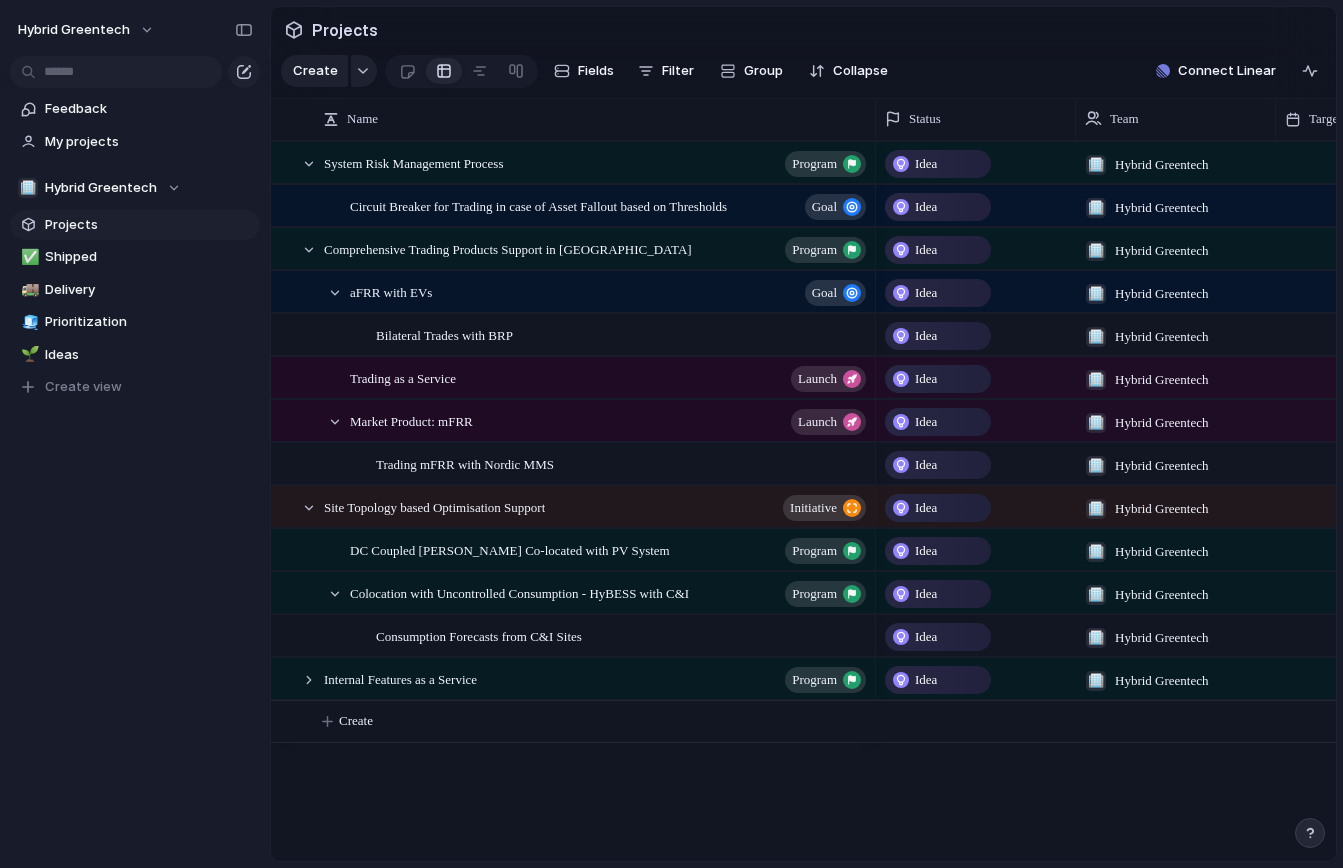 scroll, scrollTop: 0, scrollLeft: 0, axis: both 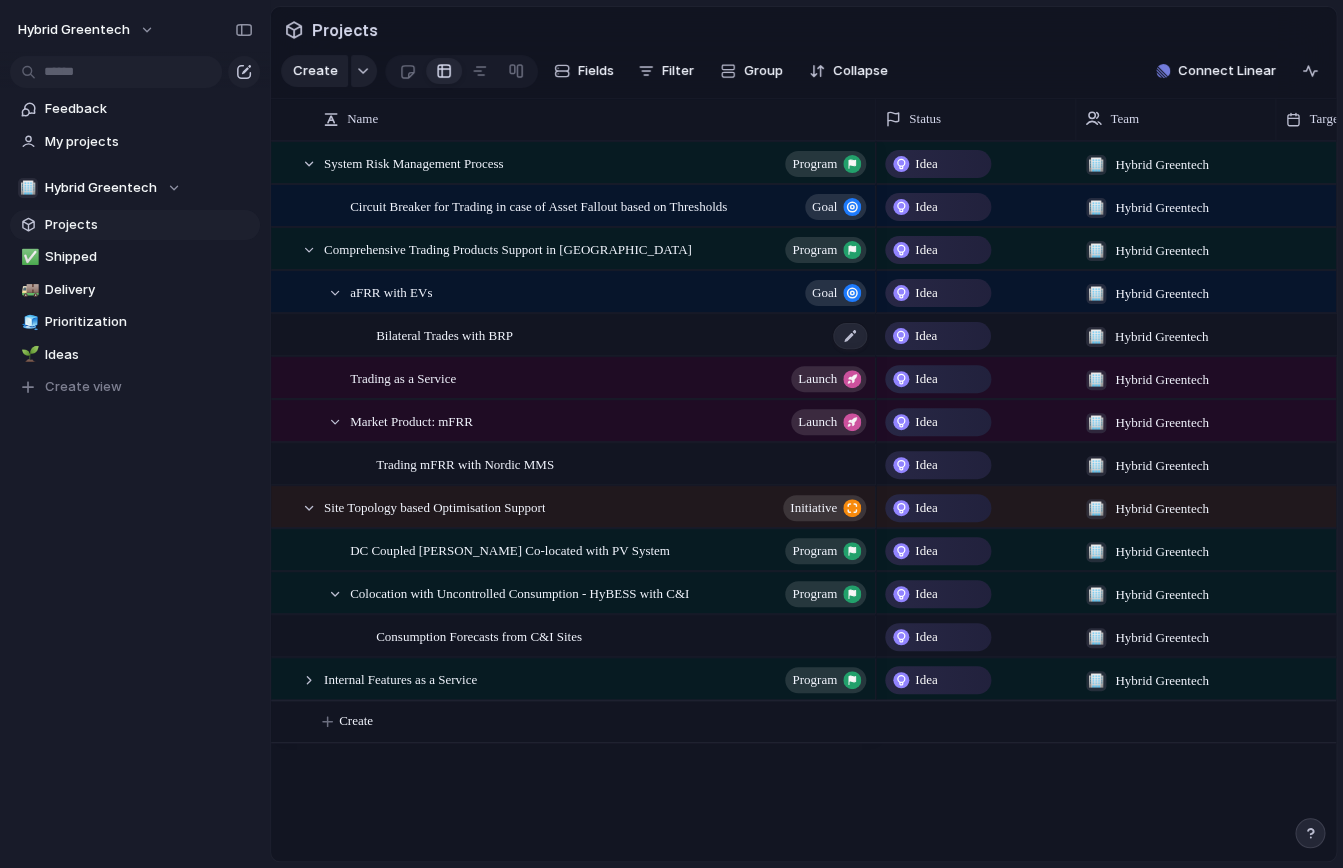 click on "Bilateral Trades with BRP" at bounding box center [622, 335] 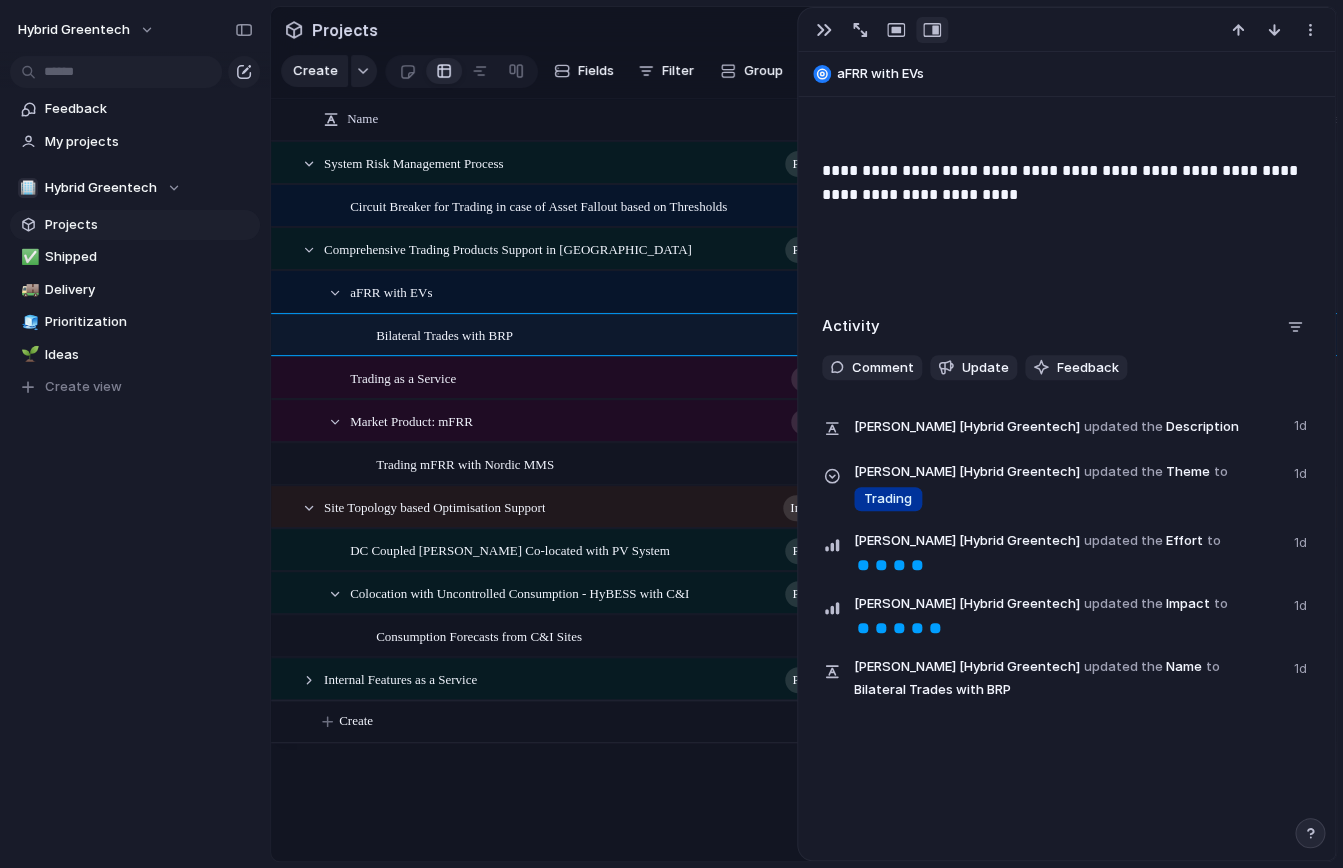scroll, scrollTop: 404, scrollLeft: 0, axis: vertical 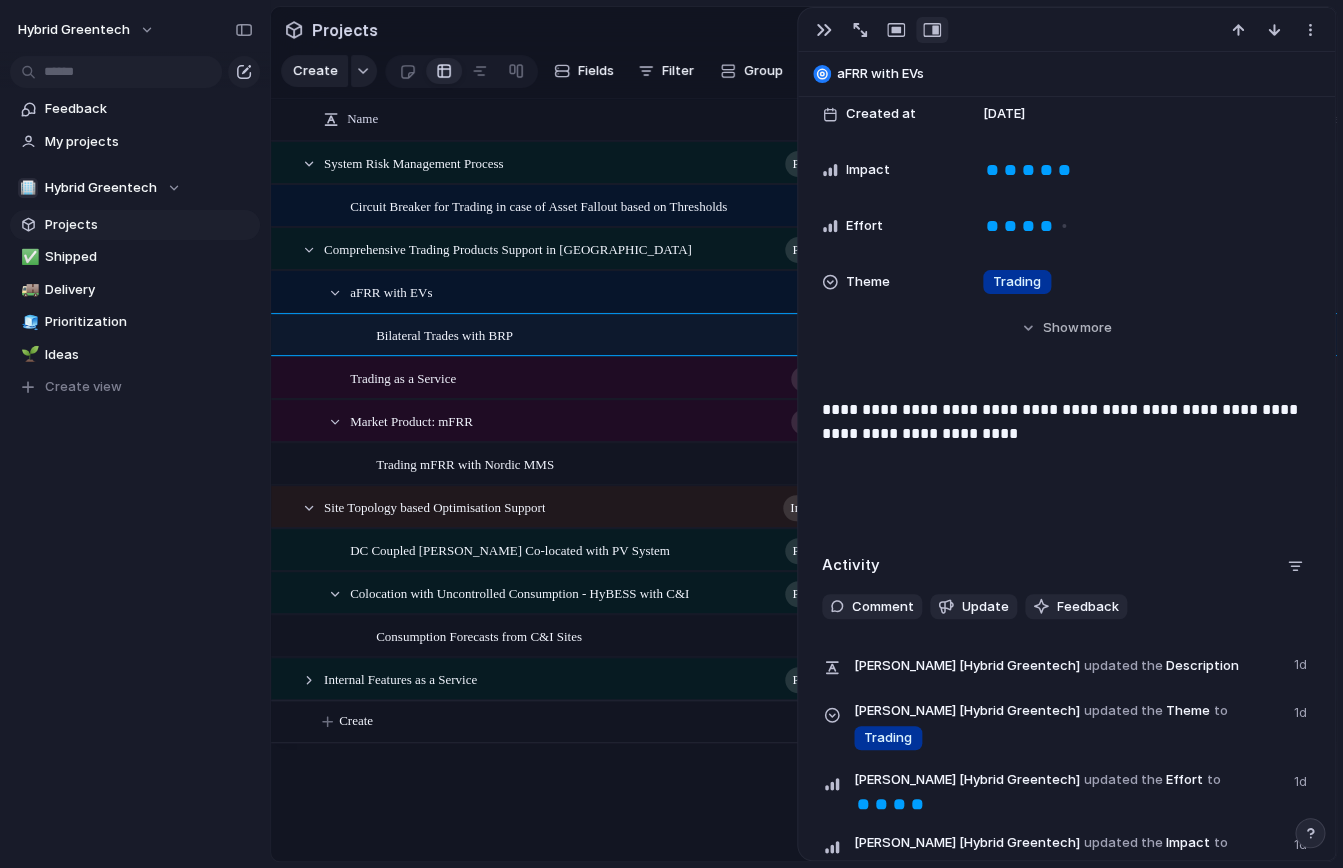 click on "**********" at bounding box center [1066, 422] 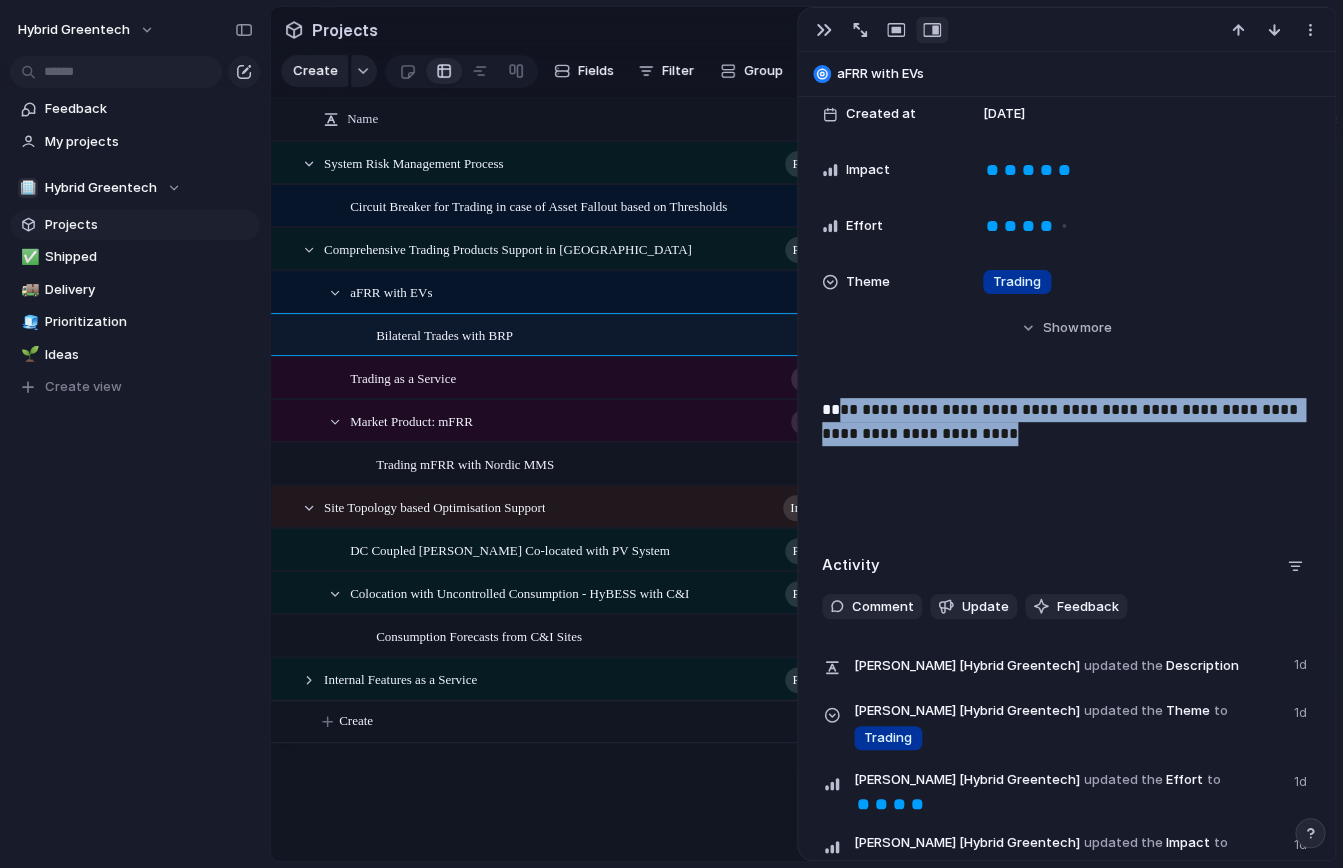 drag, startPoint x: 1028, startPoint y: 428, endPoint x: 766, endPoint y: 401, distance: 263.38754 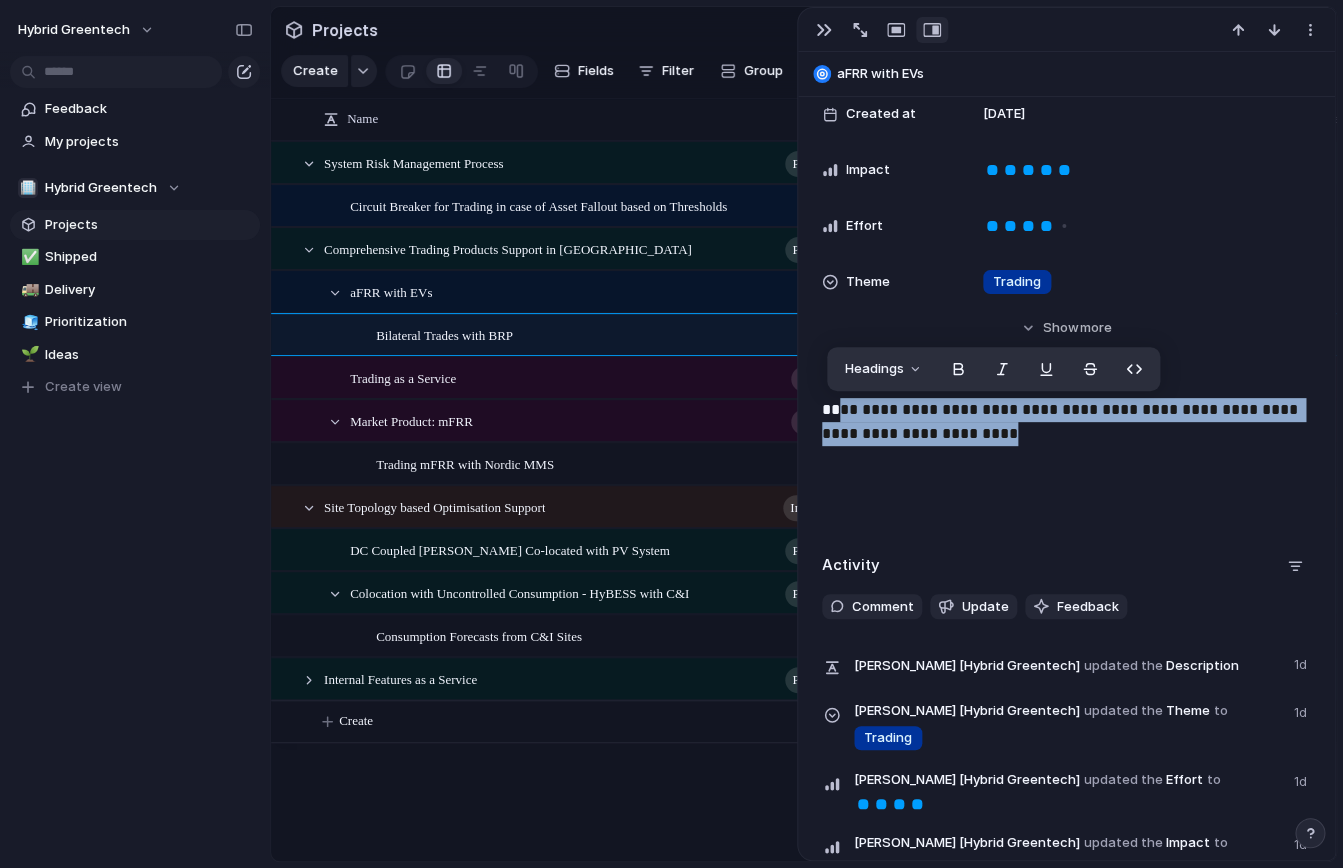 type 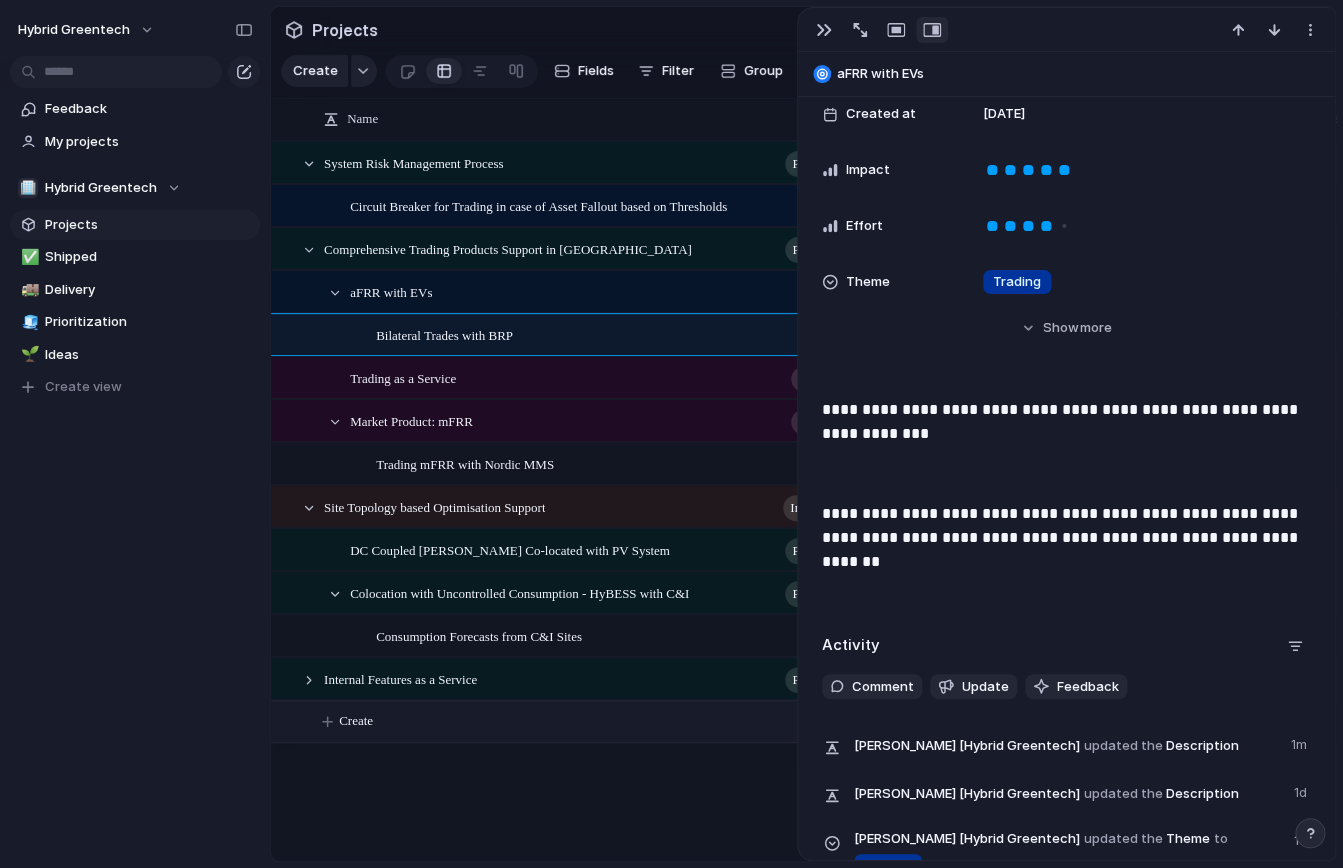 click on "Create" at bounding box center [829, 721] 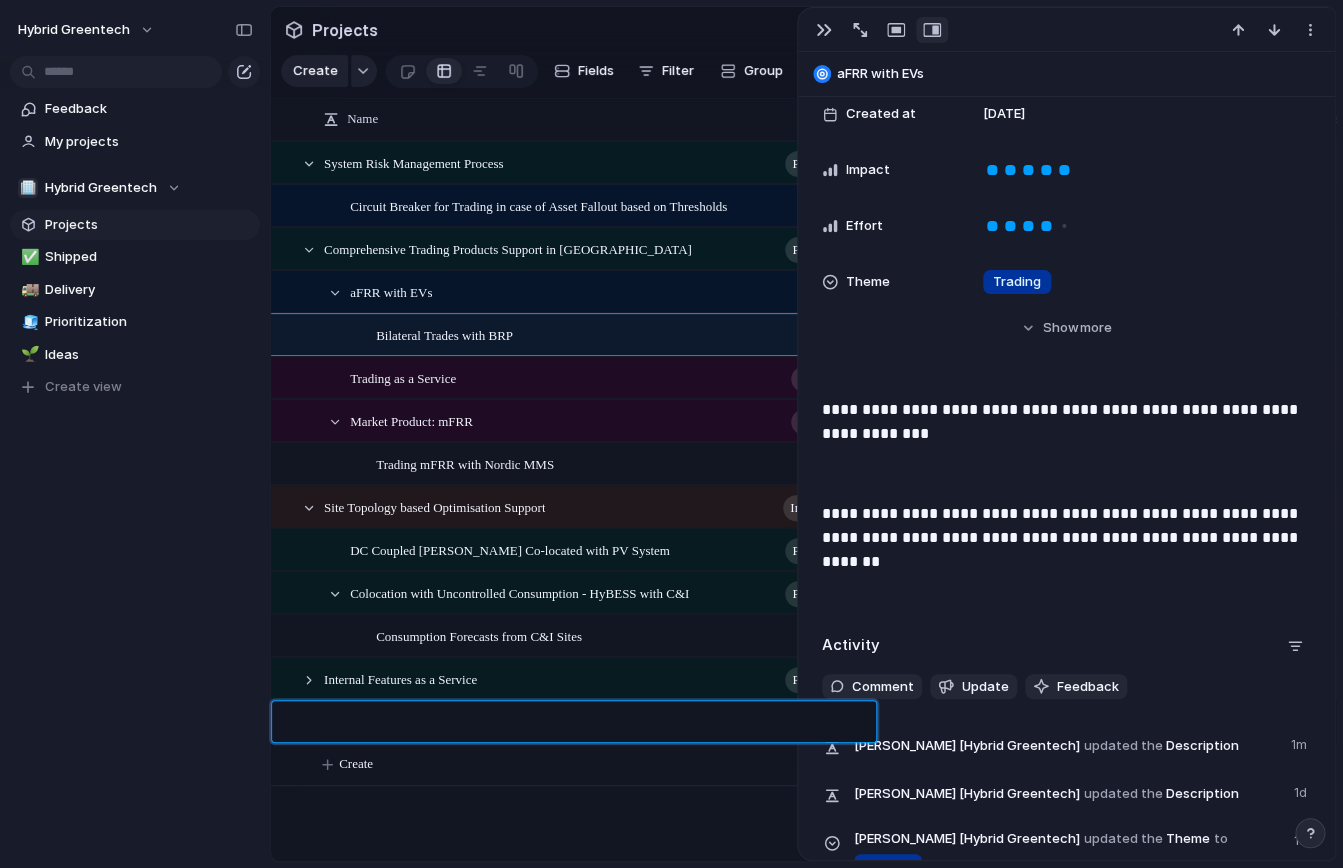 click on "Hybrid Greentech Feedback My projects 🏢 Hybrid Greentech Projects ✅ Shipped 🚚 Delivery 🧊 Prioritization 🌱 Ideas
To pick up a draggable item, press the space bar.
While dragging, use the arrow keys to move the item.
Press space again to drop the item in its new position, or press escape to cancel.
Create view Projects Create Fields Filter Group Zoom Collapse Connect Linear Press ENTER to sort
Name
Status
Team
Target date
Owner System Risk Management Process program Goal Comprehensive Trading Products Support in [GEOGRAPHIC_DATA] program" at bounding box center [671, 0] 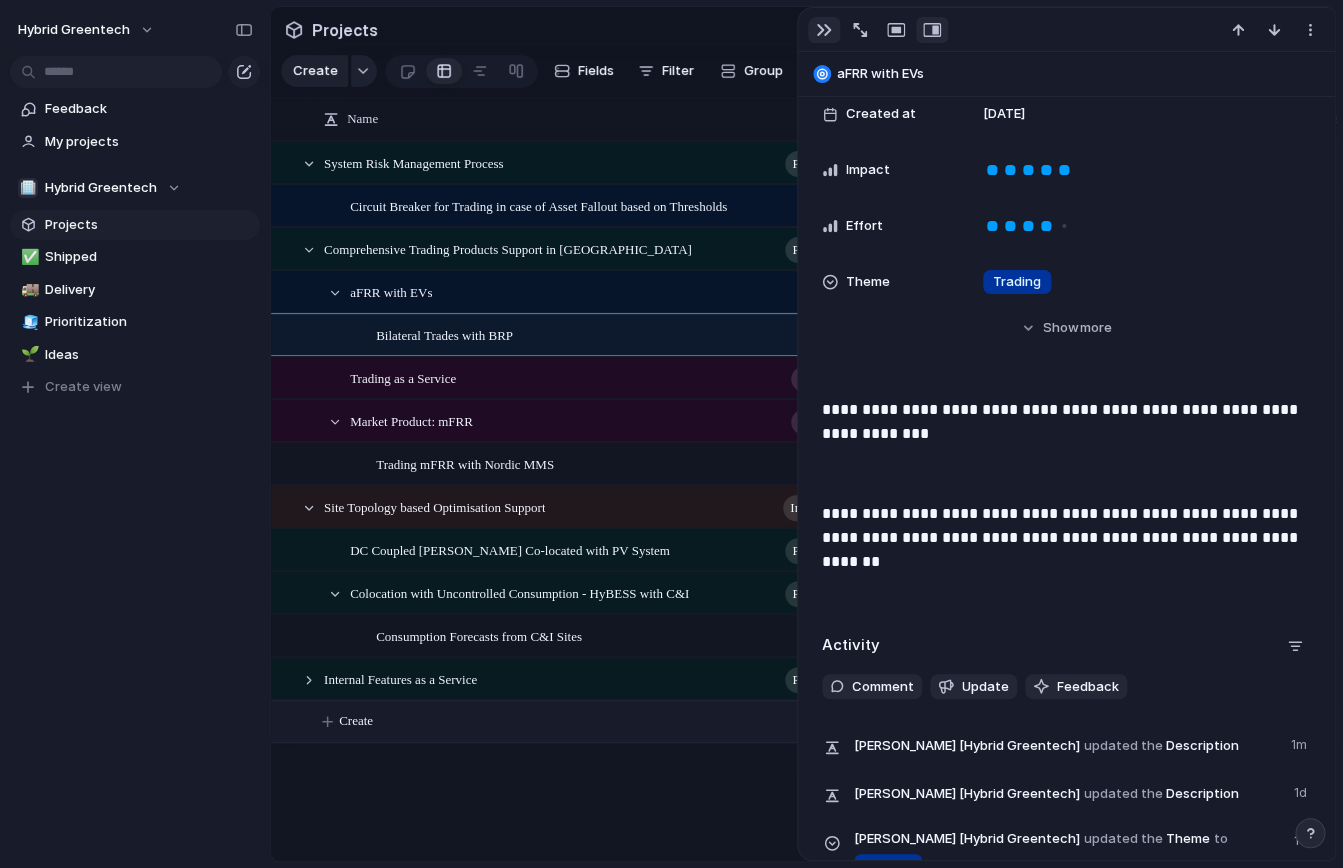 click at bounding box center [824, 30] 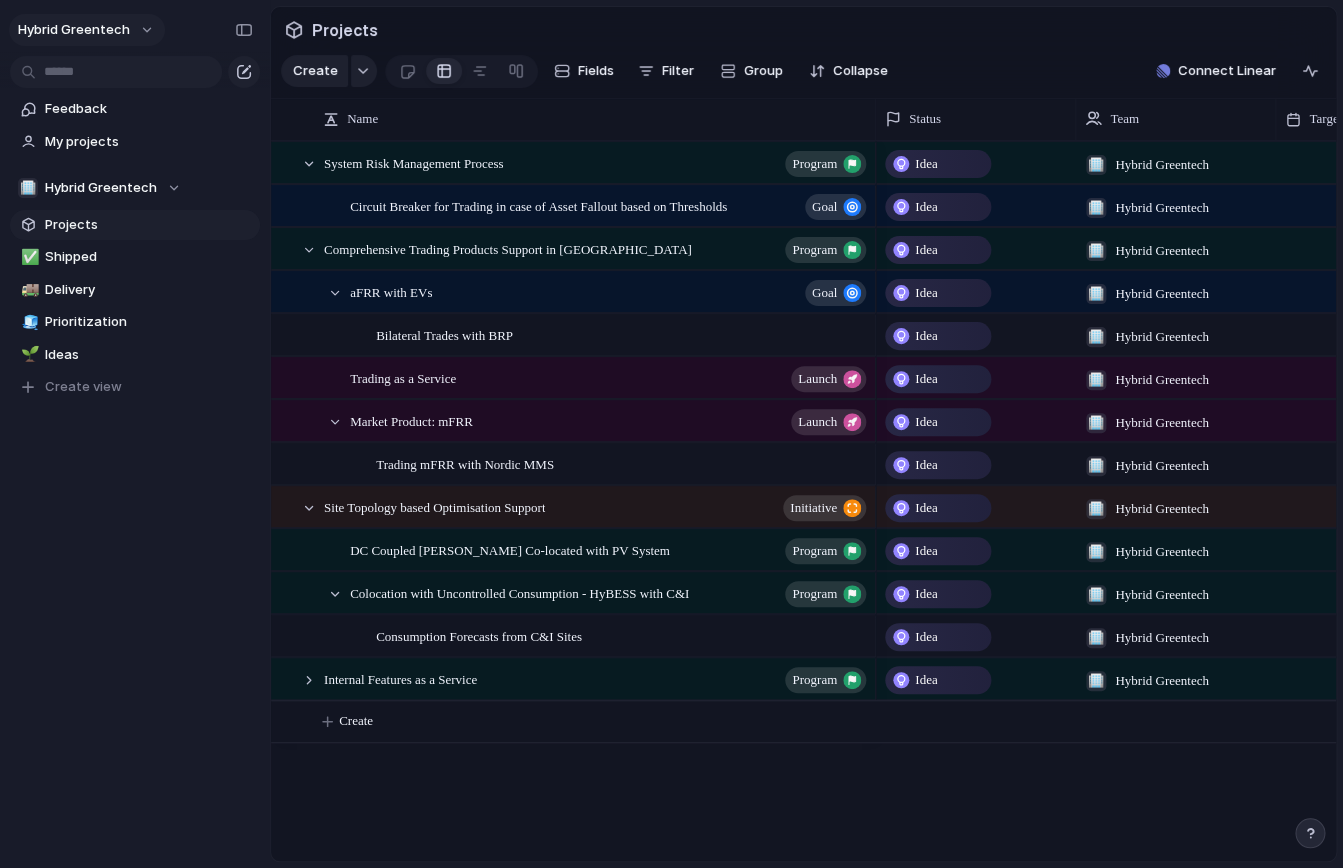 click on "Hybrid Greentech" at bounding box center (74, 30) 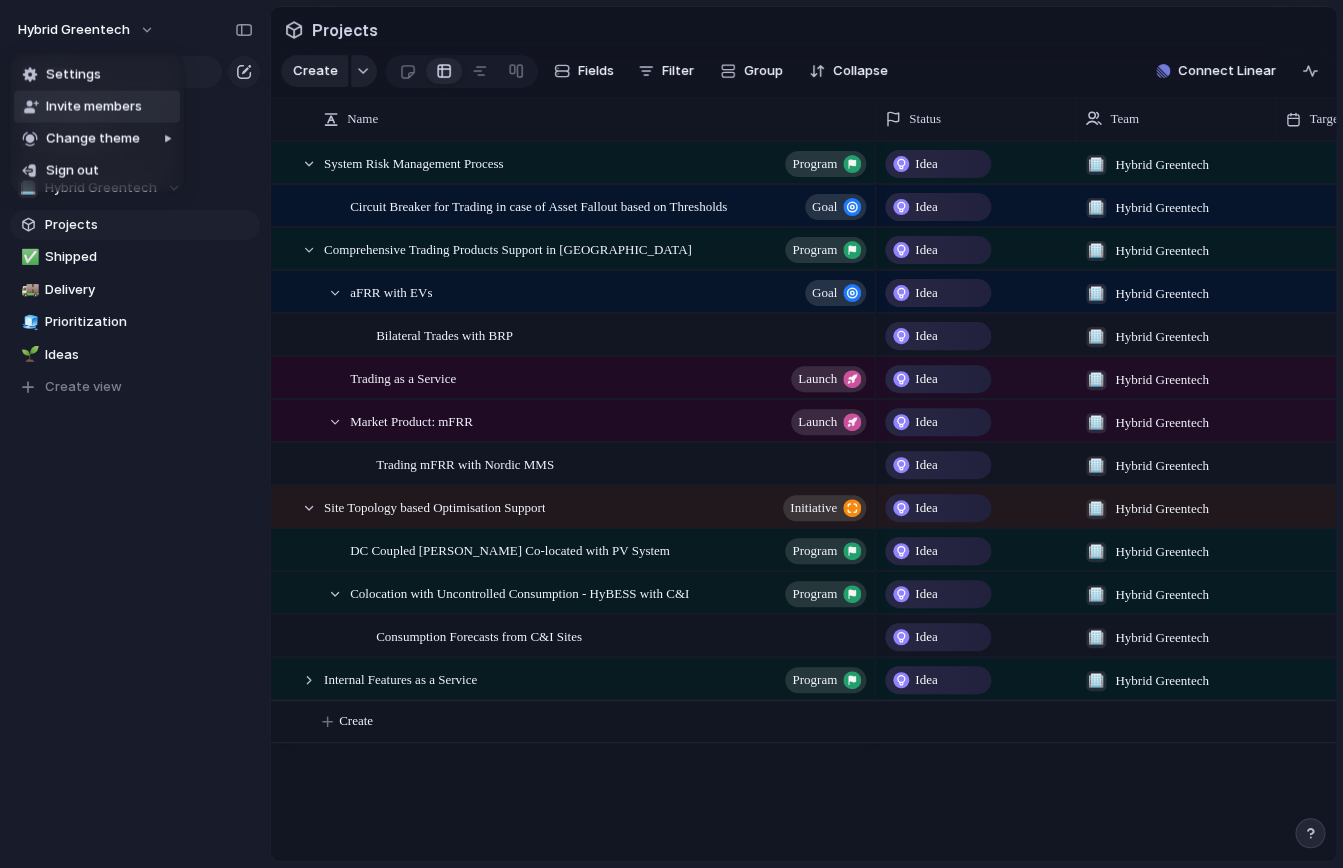 click on "Invite members" at bounding box center (94, 107) 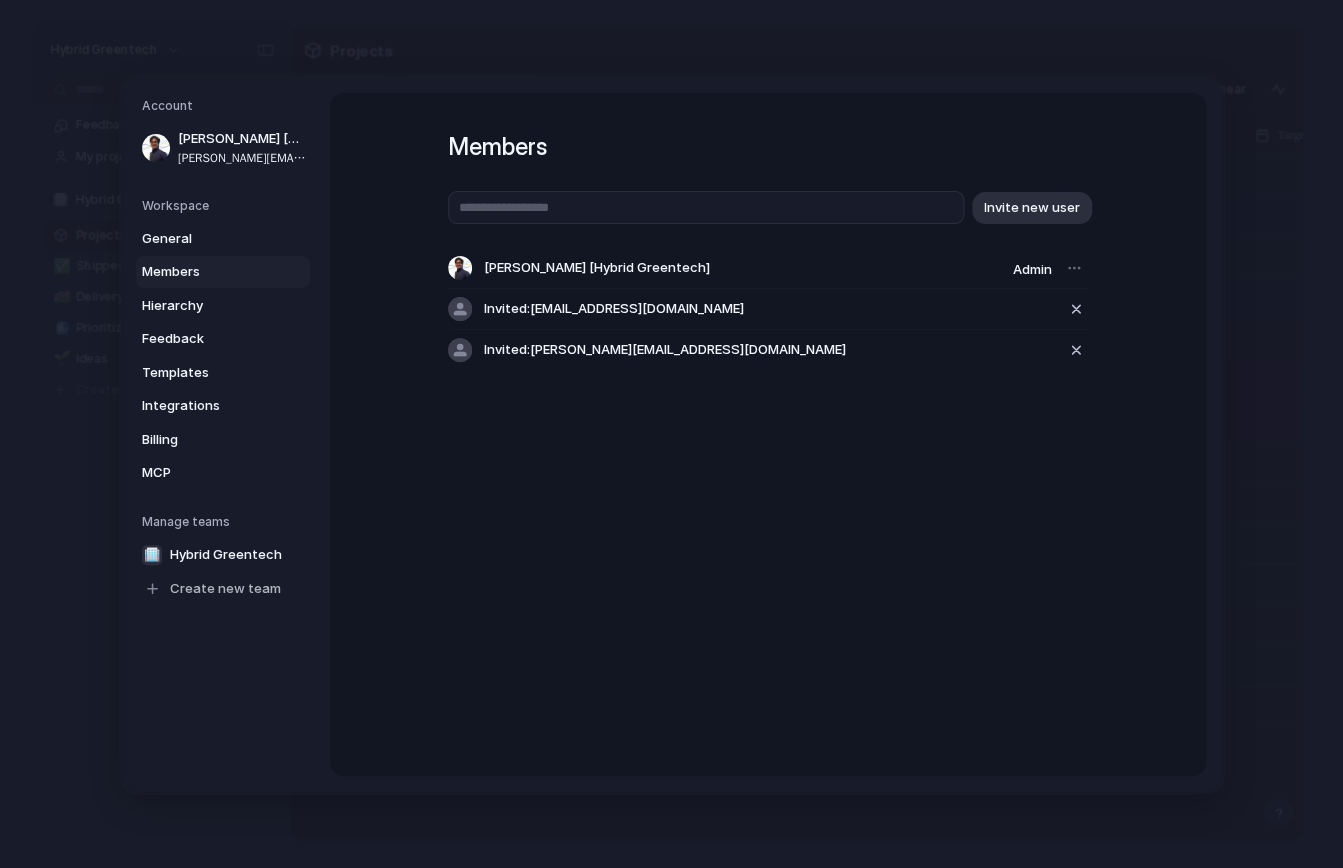 click on "Members Invite new user [PERSON_NAME] [Hybrid Greentech] Admin Invited:  [EMAIL_ADDRESS][DOMAIN_NAME] Invited:  [PERSON_NAME][EMAIL_ADDRESS][DOMAIN_NAME]" at bounding box center [768, 434] 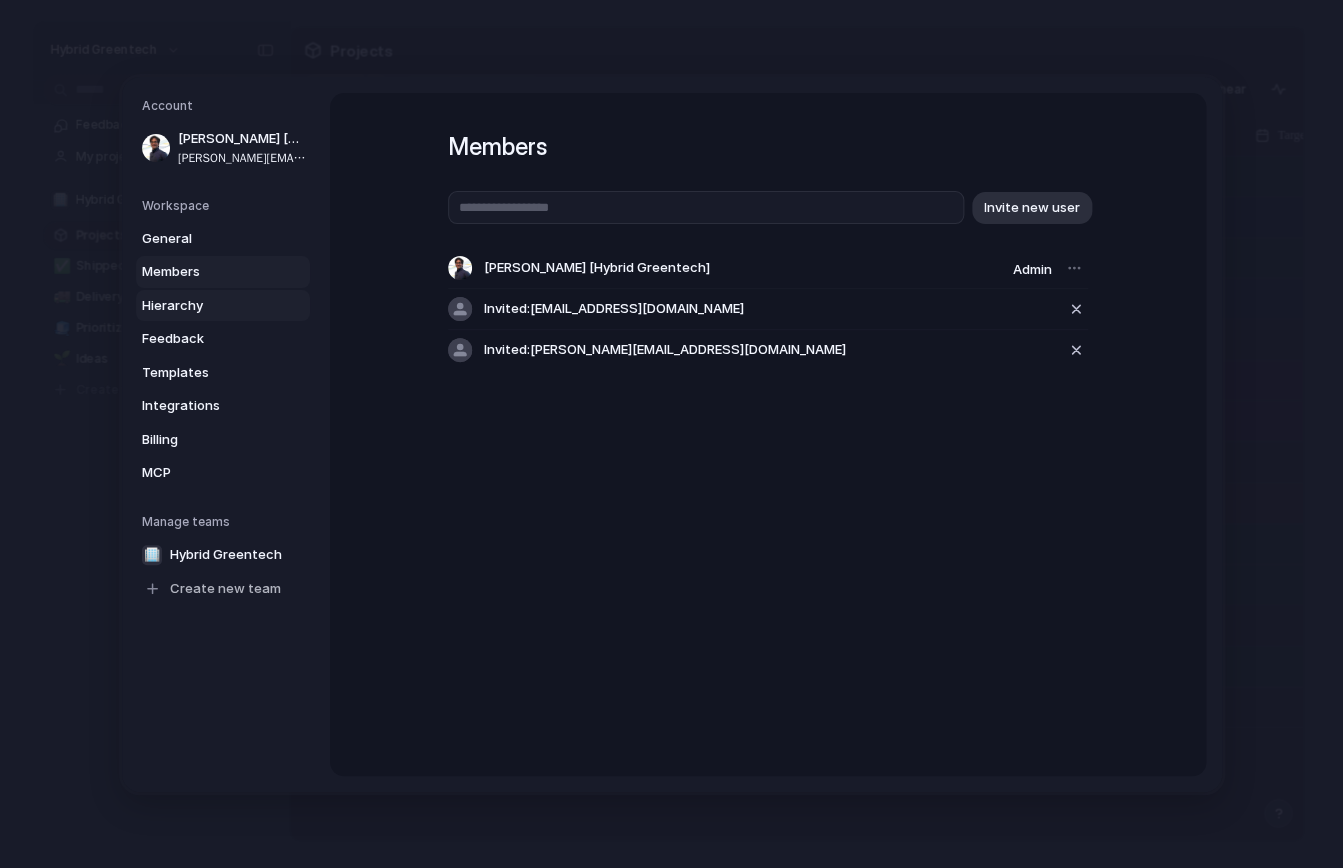 click on "Hierarchy" at bounding box center (206, 305) 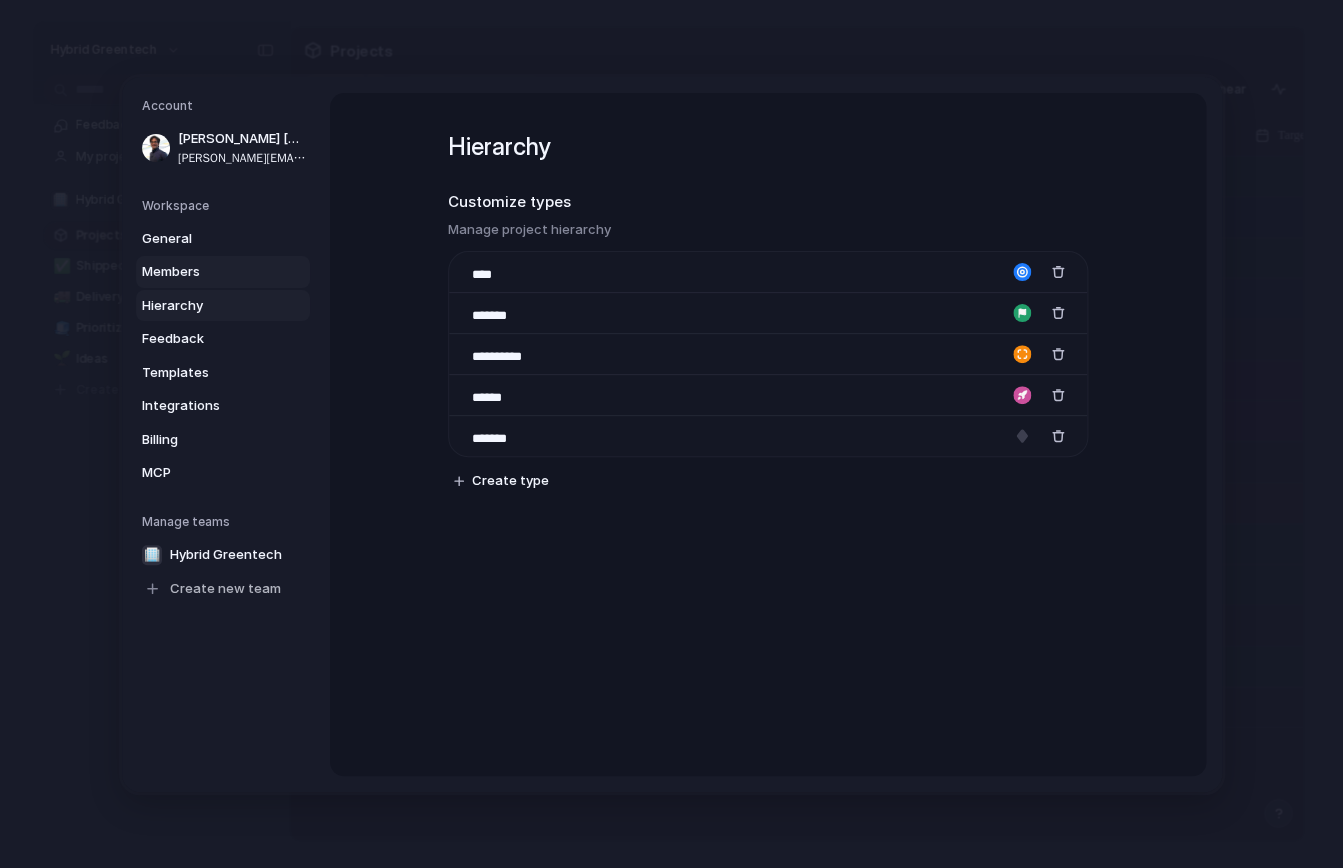 click on "Members" at bounding box center [206, 272] 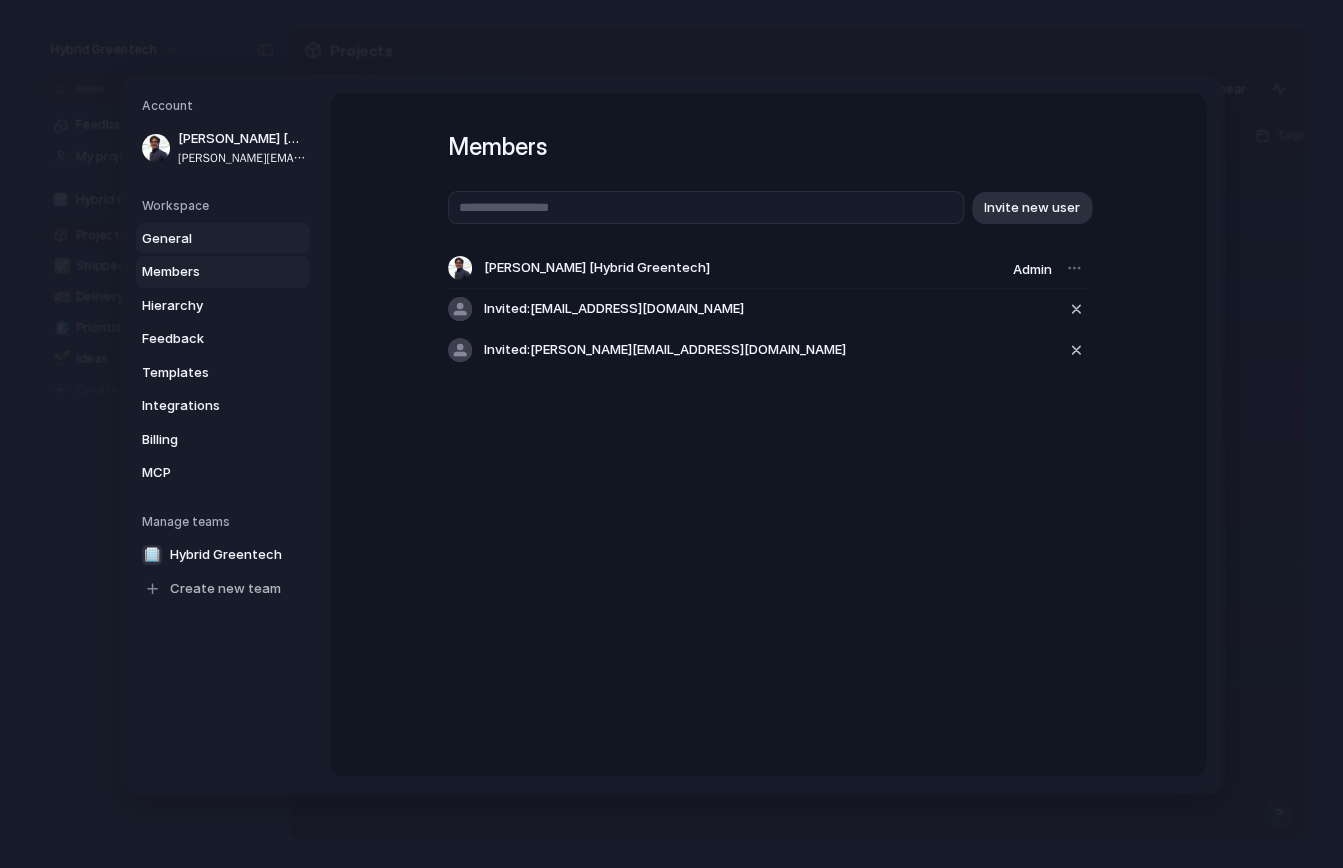 click on "General" at bounding box center [223, 238] 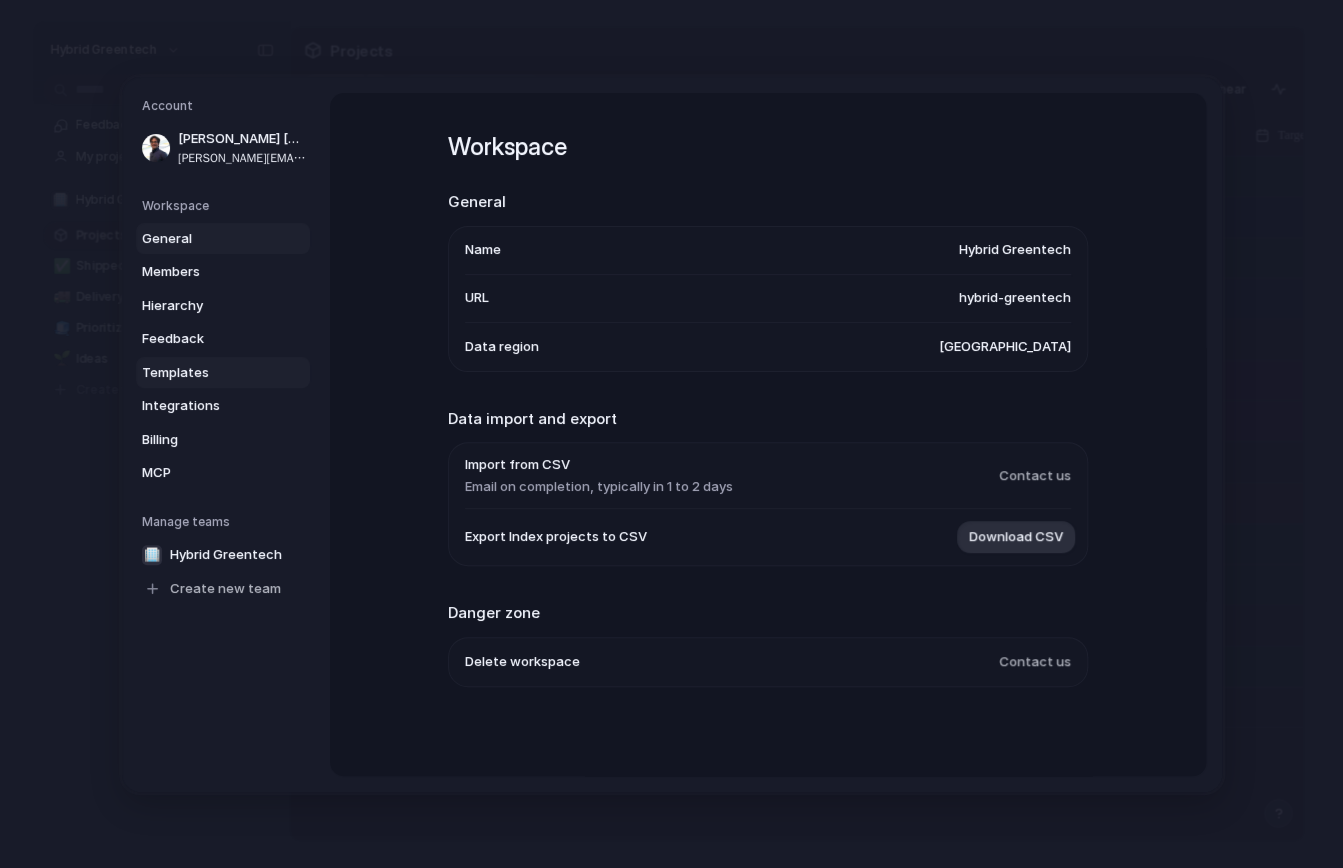 click on "Templates" at bounding box center (223, 372) 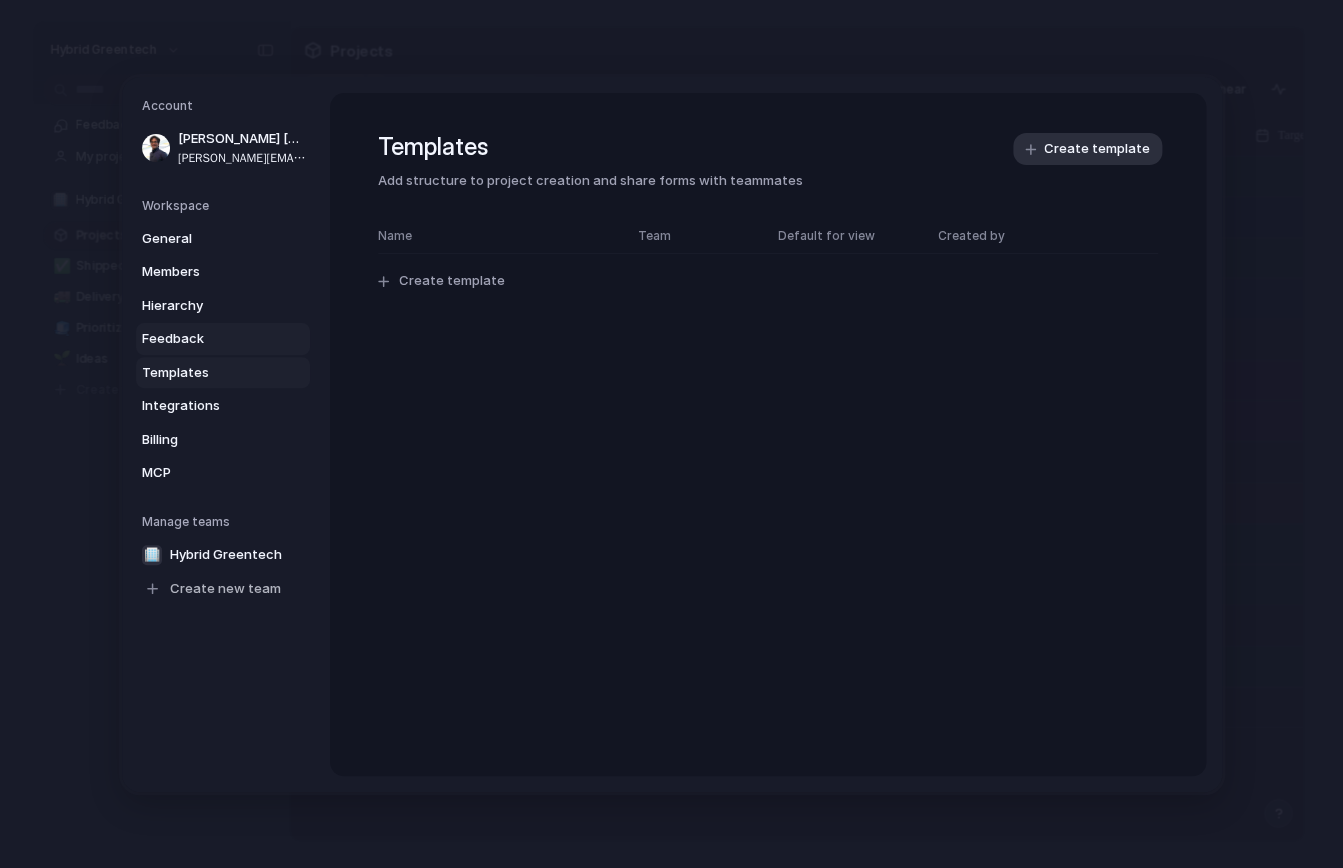 click on "Feedback" at bounding box center (206, 339) 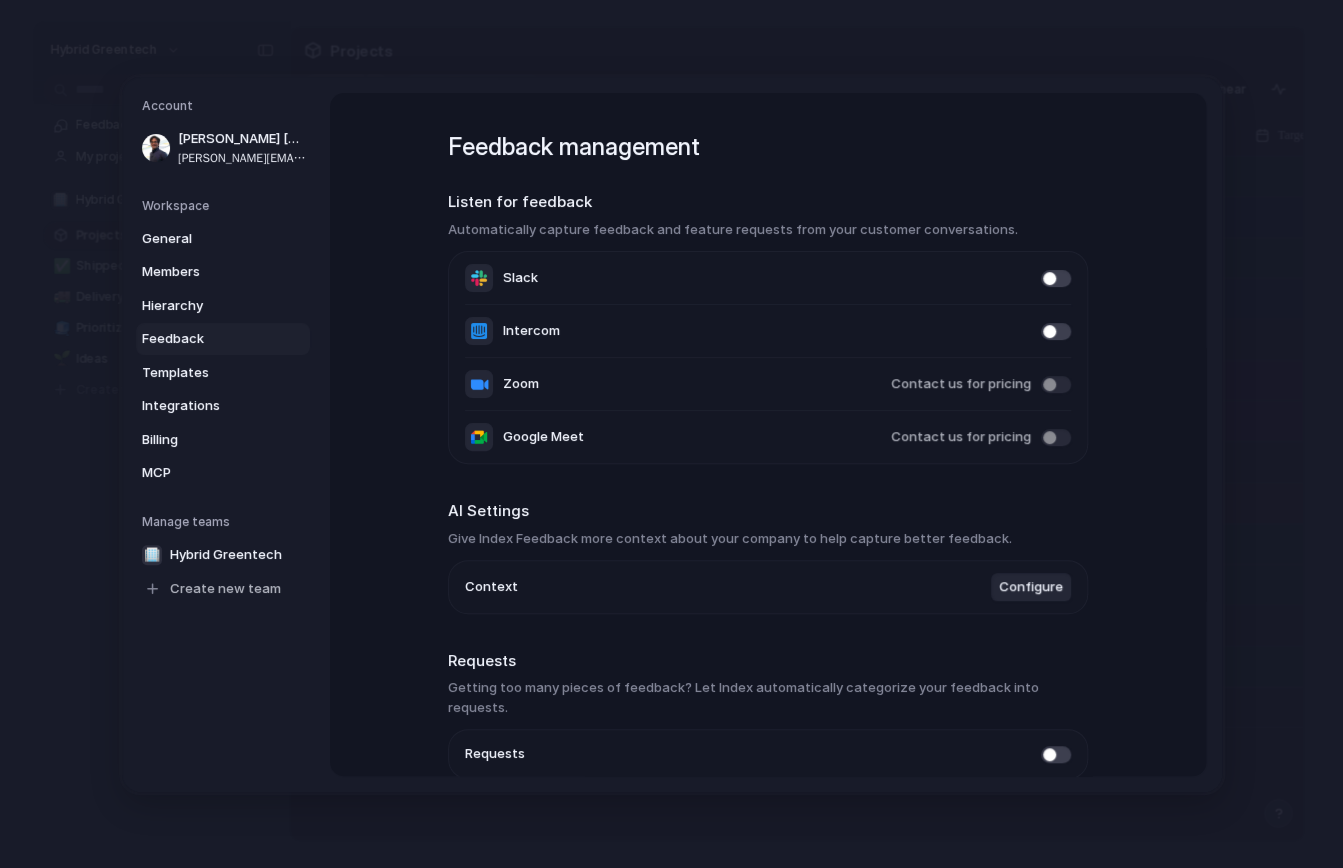 click on "Feedback management Listen for feedback Automatically capture feedback and feature requests from your customer conversations. Slack Intercom Zoom Contact us for pricing Google Meet Contact us for pricing AI Settings Give Index Feedback more context about your company to help capture better feedback. Context Configure Requests Getting too many pieces of feedback? Let Index automatically categorize your feedback into requests. Requests" at bounding box center [768, 434] 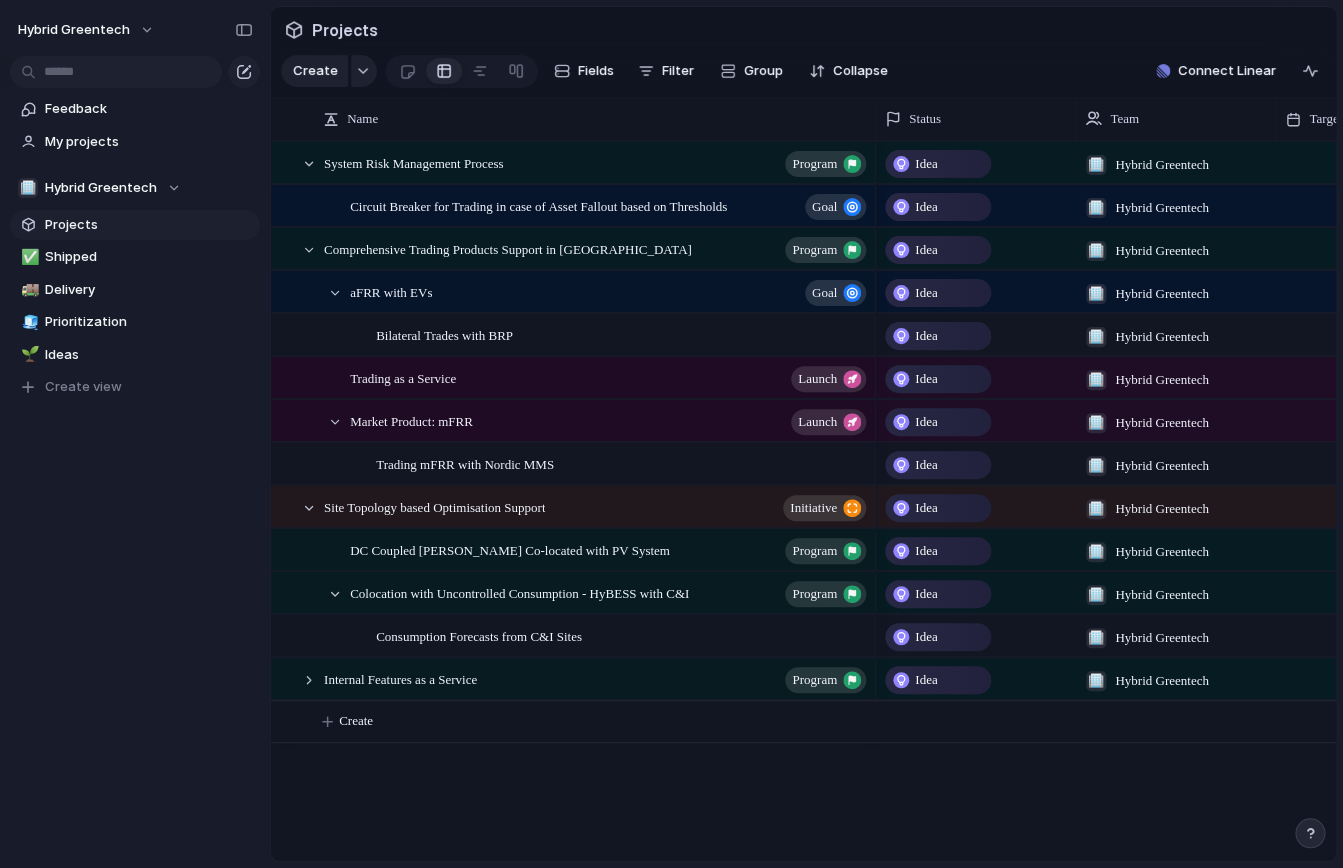 click on "System Risk Management Process program Circuit Breaker for Trading in case of Asset Fallout based on Thresholds Goal Comprehensive Trading Products Support in [GEOGRAPHIC_DATA] program aFRR with EVs Goal Bilateral Trades with BRP Trading as a Service Launch Market Product: mFRR Launch Trading mFRR with Nordic MMS Site Topology based Optimisation Support initiative DC Coupled [PERSON_NAME] Co-located with PV System program Colocation with Uncontrolled Consumption - HyBESS with C&I program Consumption Forecasts from C&I Sites Internal Features as a Service program Idea 🏢 Hybrid Greentech Idea 🏢 Hybrid Greentech Idea 🏢 Hybrid Greentech Idea 🏢 Hybrid Greentech Idea 🏢 Hybrid Greentech Idea 🏢 Hybrid Greentech Idea 🏢 Hybrid Greentech Idea 🏢 Hybrid Greentech Idea 🏢 Hybrid Greentech Idea 🏢 Hybrid Greentech Idea 🏢 Hybrid Greentech Idea 🏢 Hybrid Greentech Idea 🏢 Hybrid Greentech Create" at bounding box center [803, 501] 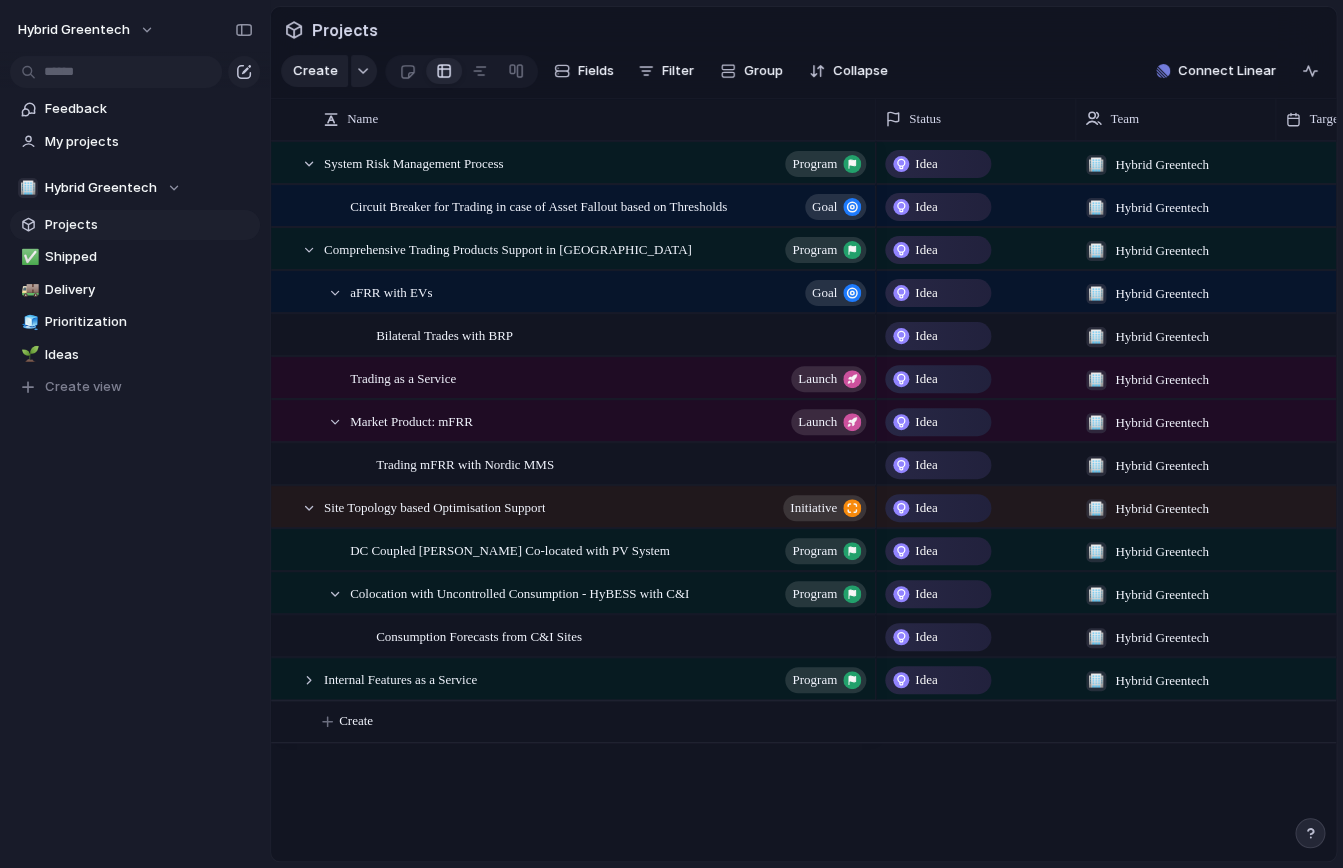 click on "Colocation with Uncontrolled Consumption - HyBESS with C&I" at bounding box center [519, 592] 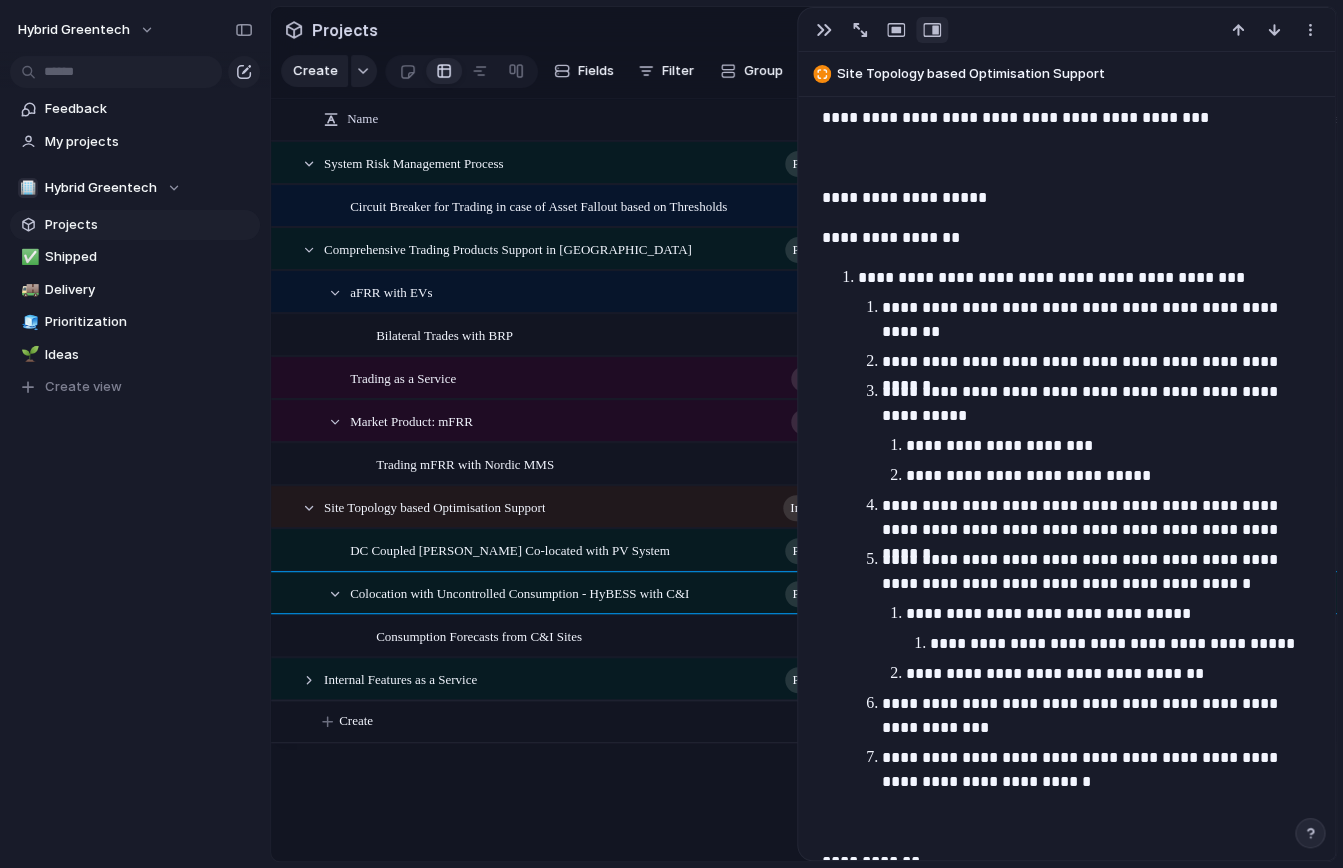 scroll, scrollTop: 991, scrollLeft: 0, axis: vertical 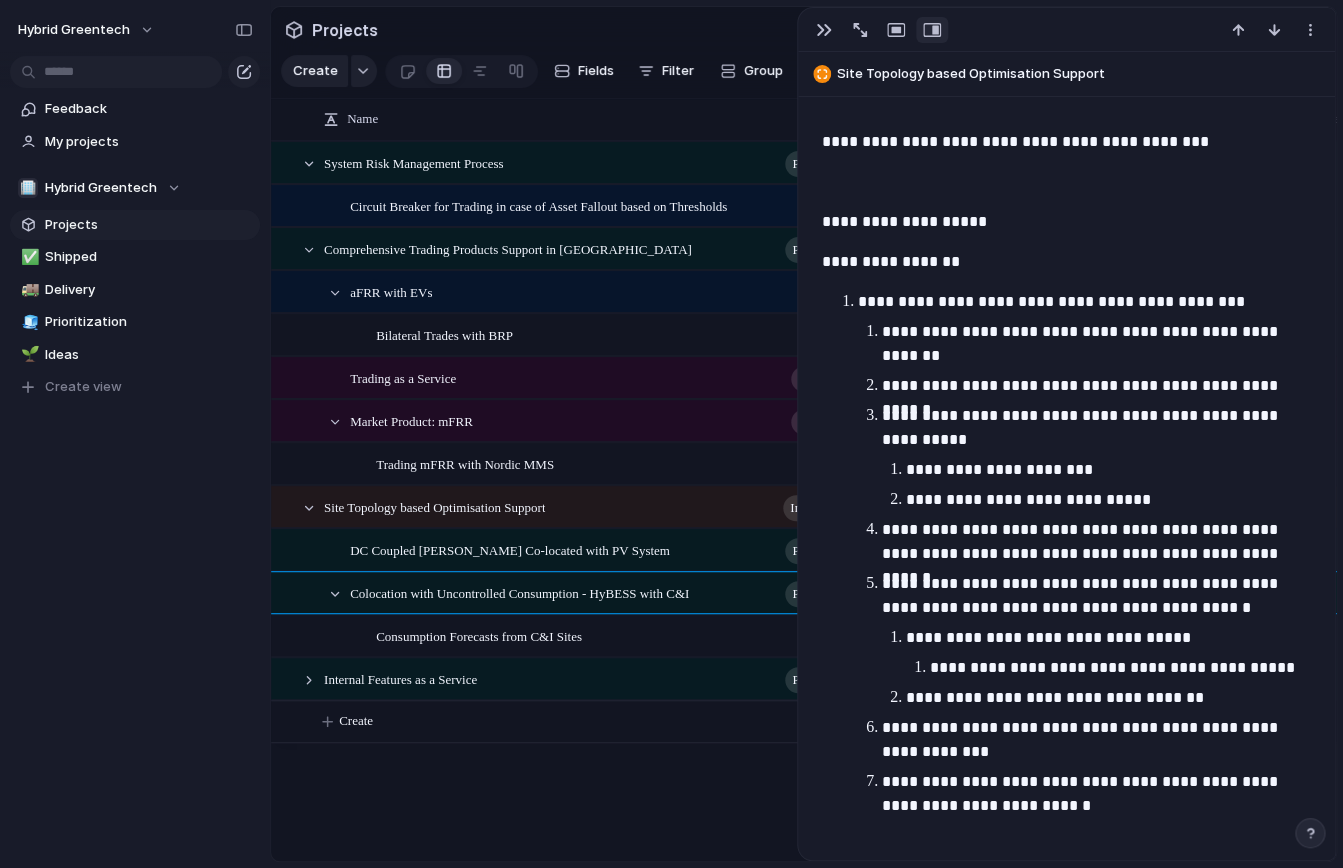 click on "**********" at bounding box center [1066, 222] 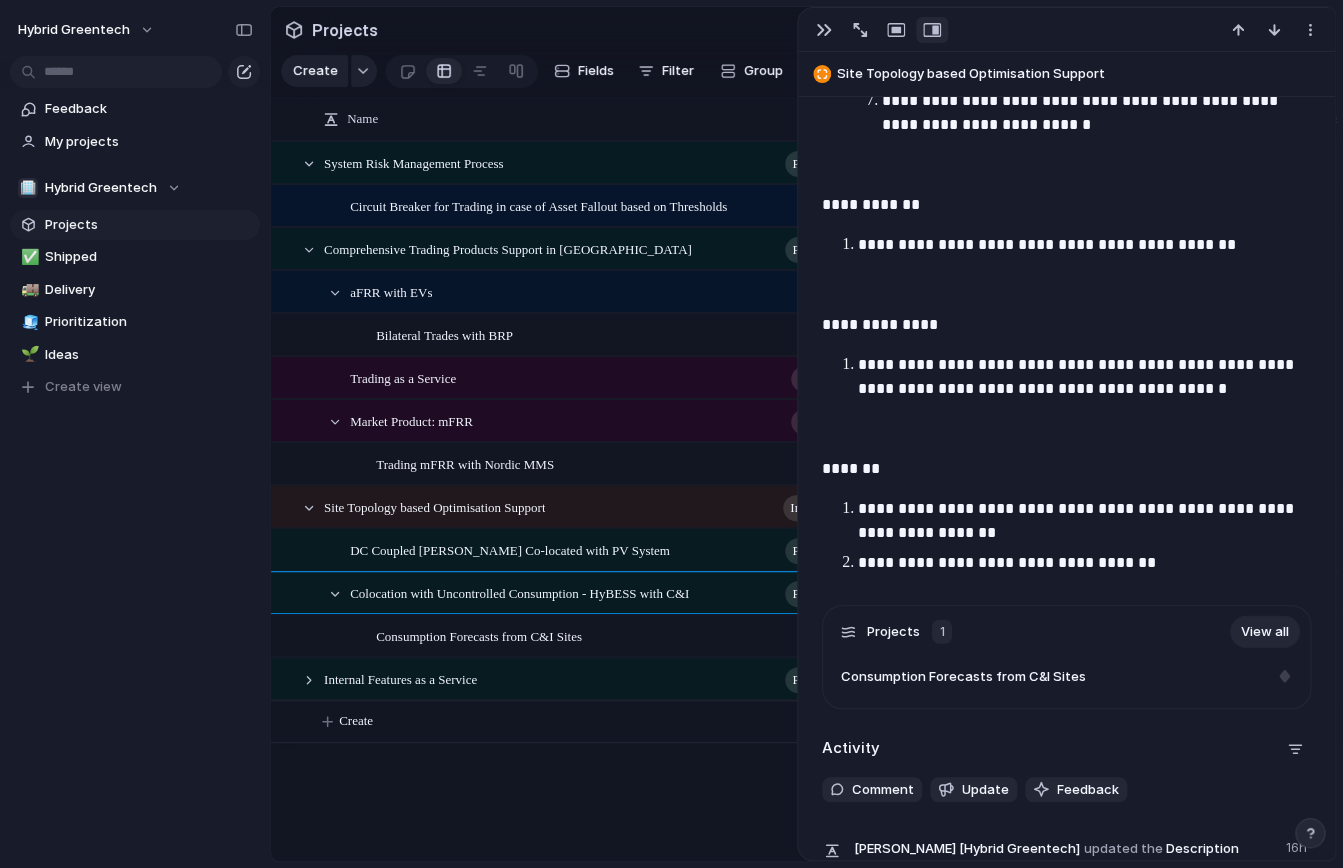 scroll, scrollTop: 1736, scrollLeft: 0, axis: vertical 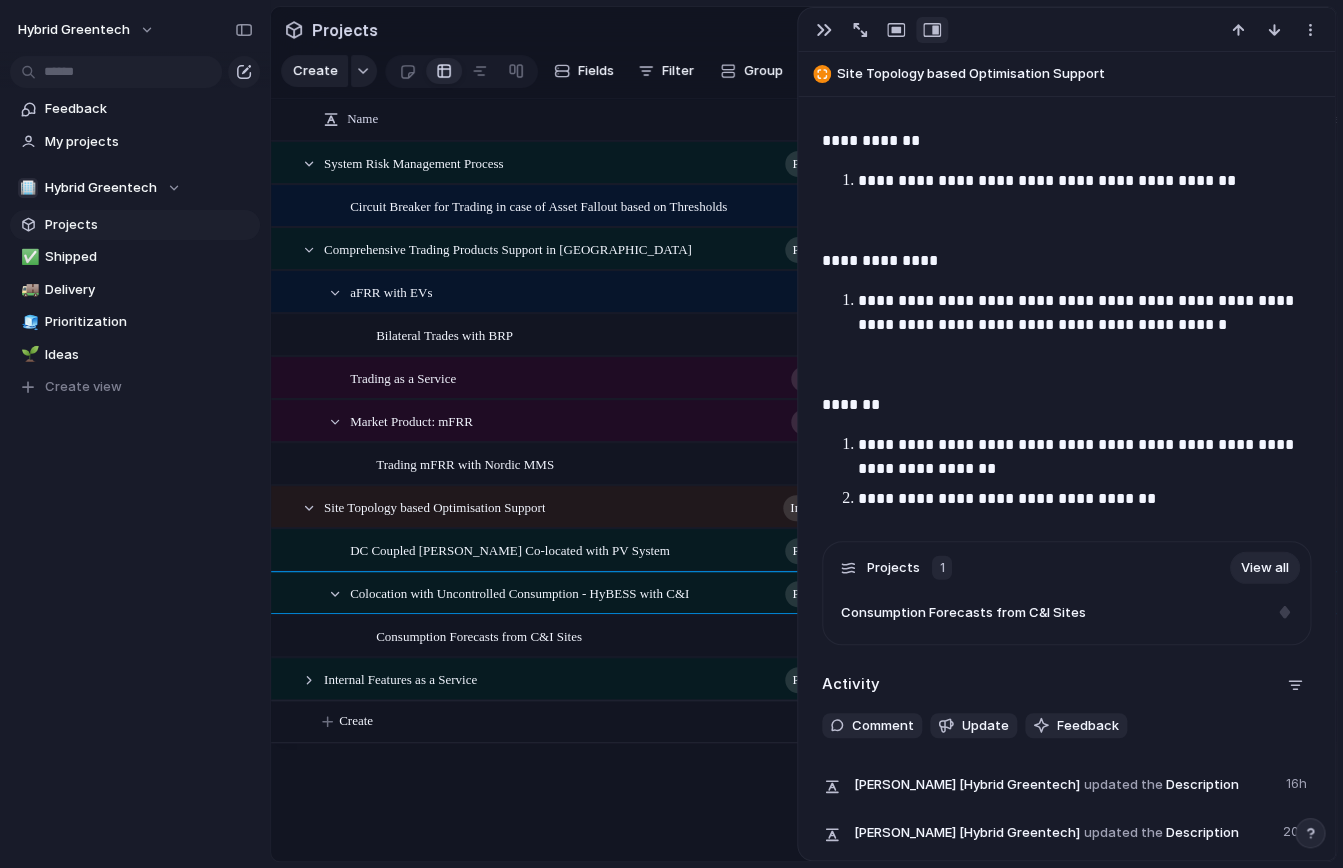 click on "System Risk Management Process program Circuit Breaker for Trading in case of Asset Fallout based on Thresholds Goal Comprehensive Trading Products Support in [GEOGRAPHIC_DATA] program aFRR with EVs Goal Bilateral Trades with BRP Trading as a Service Launch Market Product: mFRR Launch Trading mFRR with Nordic MMS Site Topology based Optimisation Support initiative DC Coupled [PERSON_NAME] Co-located with PV System program Colocation with Uncontrolled Consumption - HyBESS with C&I program Consumption Forecasts from C&I Sites Internal Features as a Service program Idea 🏢 Hybrid Greentech Idea 🏢 Hybrid Greentech Idea 🏢 Hybrid Greentech Idea 🏢 Hybrid Greentech Idea 🏢 Hybrid Greentech Idea 🏢 Hybrid Greentech Idea 🏢 Hybrid Greentech Idea 🏢 Hybrid Greentech Idea 🏢 Hybrid Greentech Idea 🏢 Hybrid Greentech Idea 🏢 Hybrid Greentech Idea 🏢 Hybrid Greentech Idea 🏢 Hybrid Greentech Create" at bounding box center (803, 501) 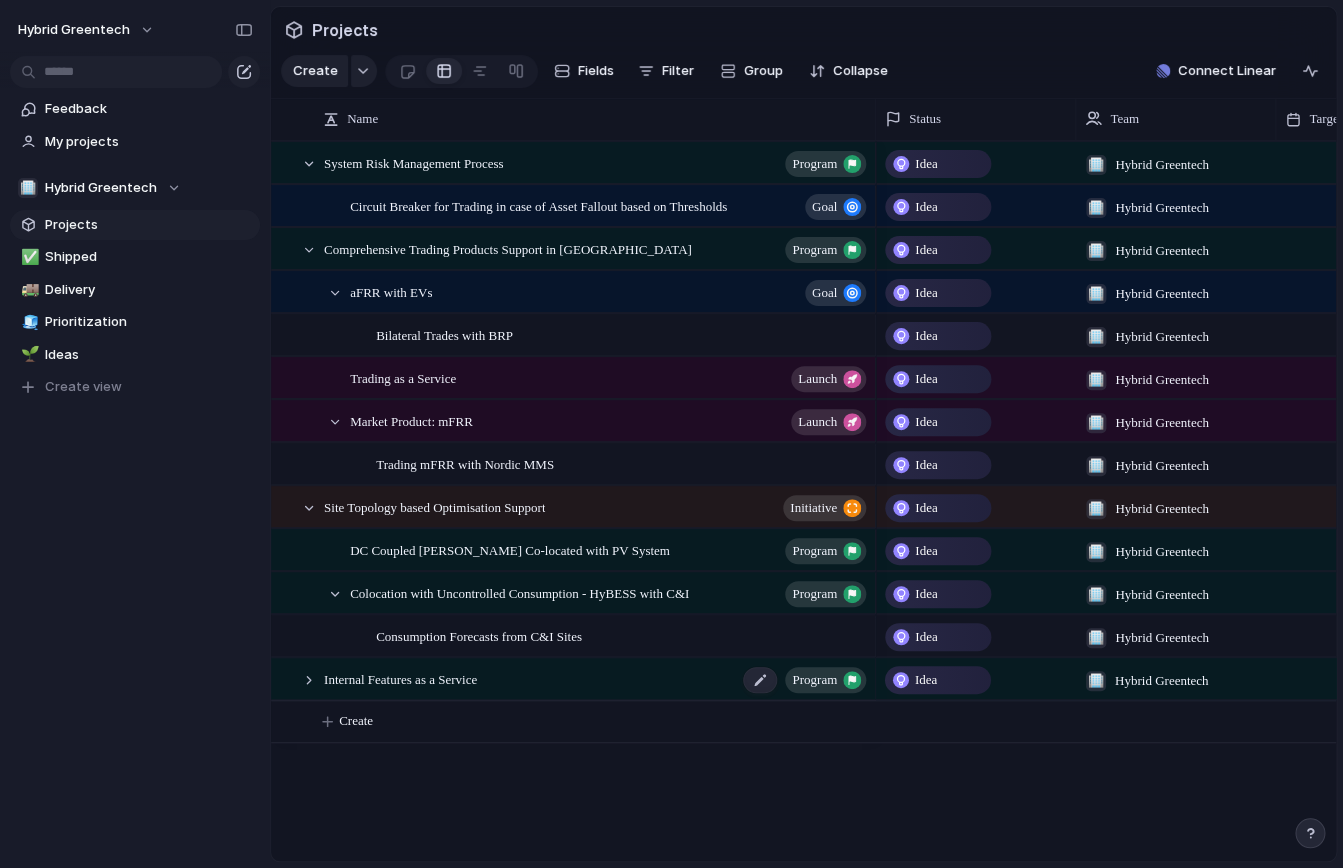 click on "Internal Features as a Service" at bounding box center [400, 678] 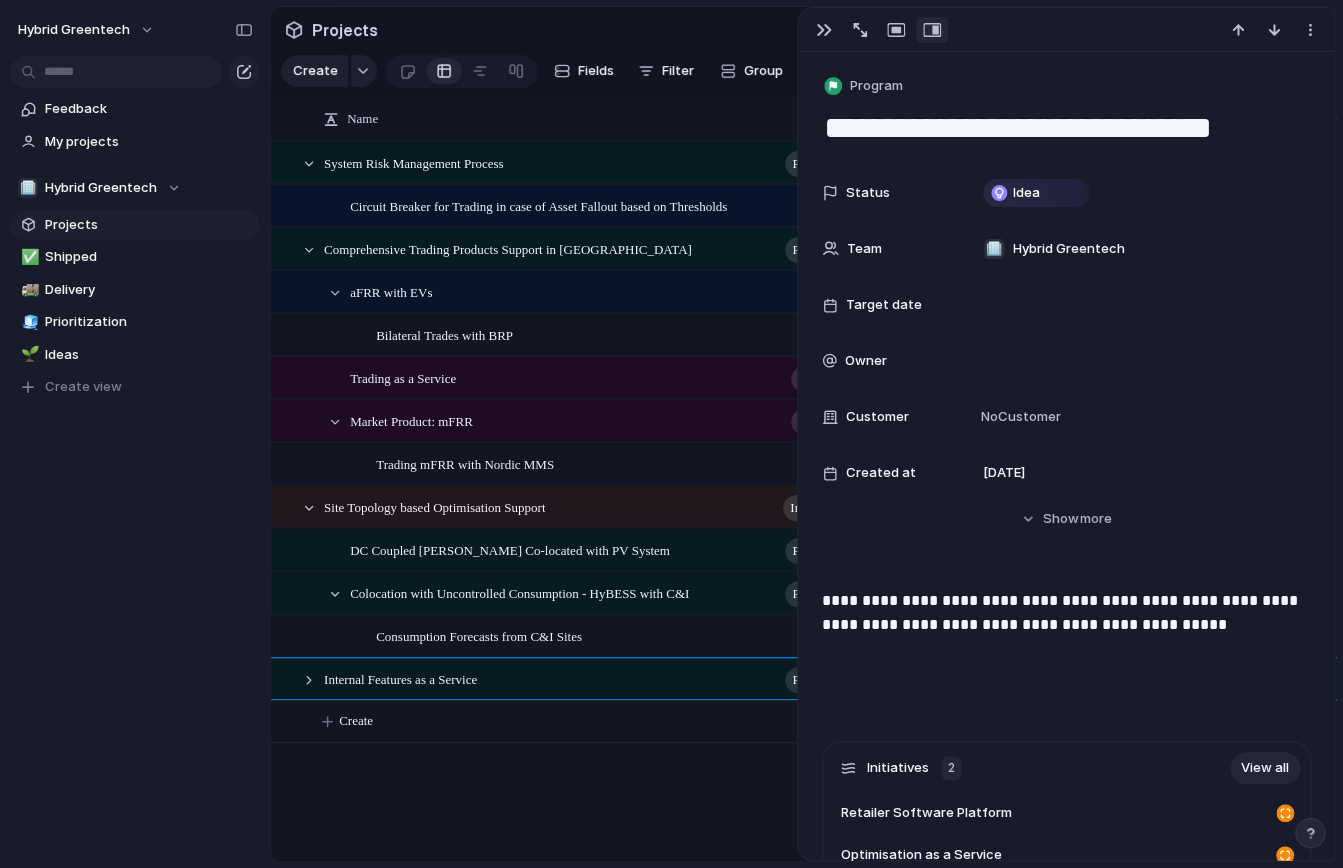 click on "System Risk Management Process program Circuit Breaker for Trading in case of Asset Fallout based on Thresholds Goal Comprehensive Trading Products Support in [GEOGRAPHIC_DATA] program aFRR with EVs Goal Bilateral Trades with BRP Trading as a Service Launch Market Product: mFRR Launch Trading mFRR with Nordic MMS Site Topology based Optimisation Support initiative DC Coupled [PERSON_NAME] Co-located with PV System program Colocation with Uncontrolled Consumption - HyBESS with C&I program Consumption Forecasts from C&I Sites Internal Features as a Service program Idea 🏢 Hybrid Greentech Idea 🏢 Hybrid Greentech Idea 🏢 Hybrid Greentech Idea 🏢 Hybrid Greentech Idea 🏢 Hybrid Greentech Idea 🏢 Hybrid Greentech Idea 🏢 Hybrid Greentech Idea 🏢 Hybrid Greentech Idea 🏢 Hybrid Greentech Idea 🏢 Hybrid Greentech Idea 🏢 Hybrid Greentech Idea 🏢 Hybrid Greentech Idea 🏢 Hybrid Greentech Create" at bounding box center [803, 501] 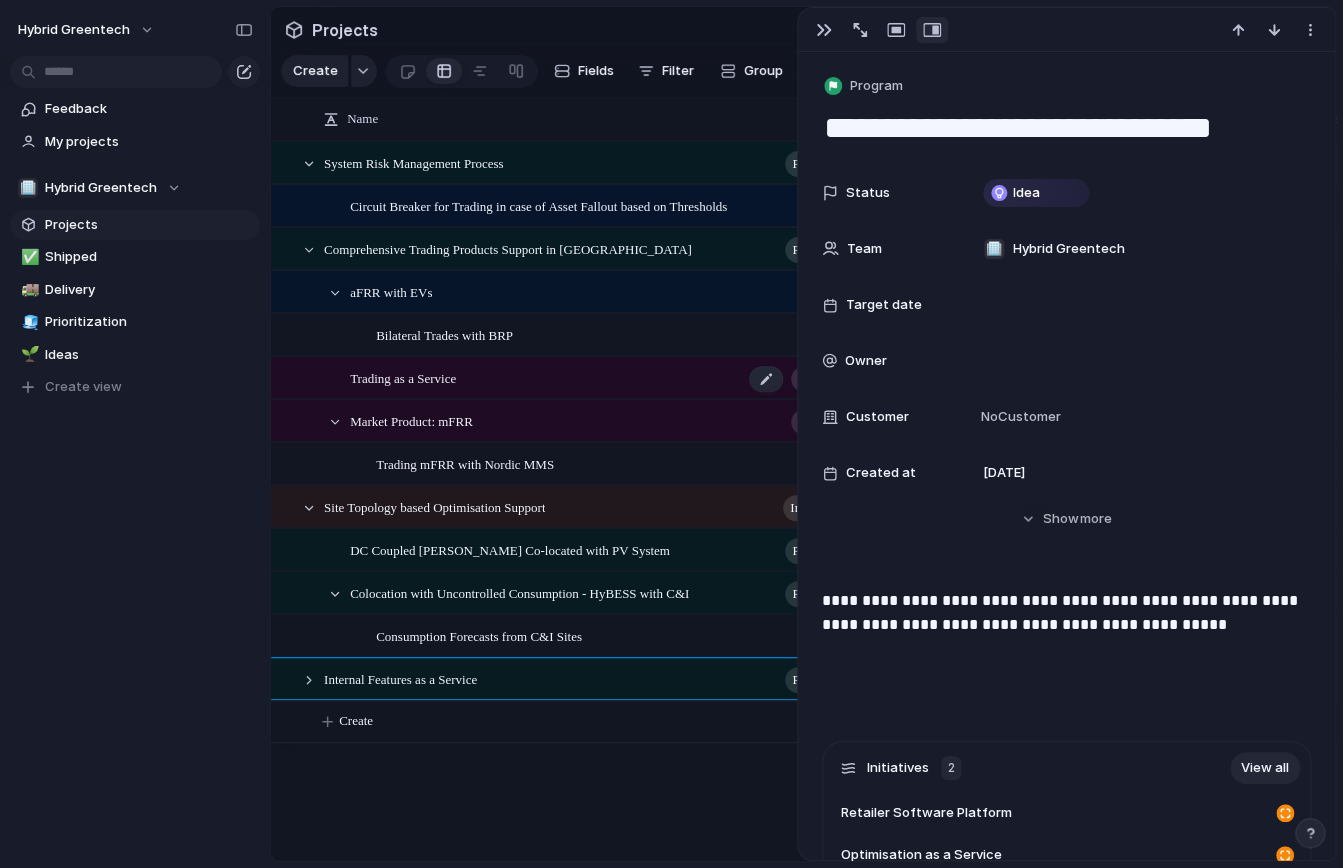 click on "Trading as a Service" at bounding box center (403, 377) 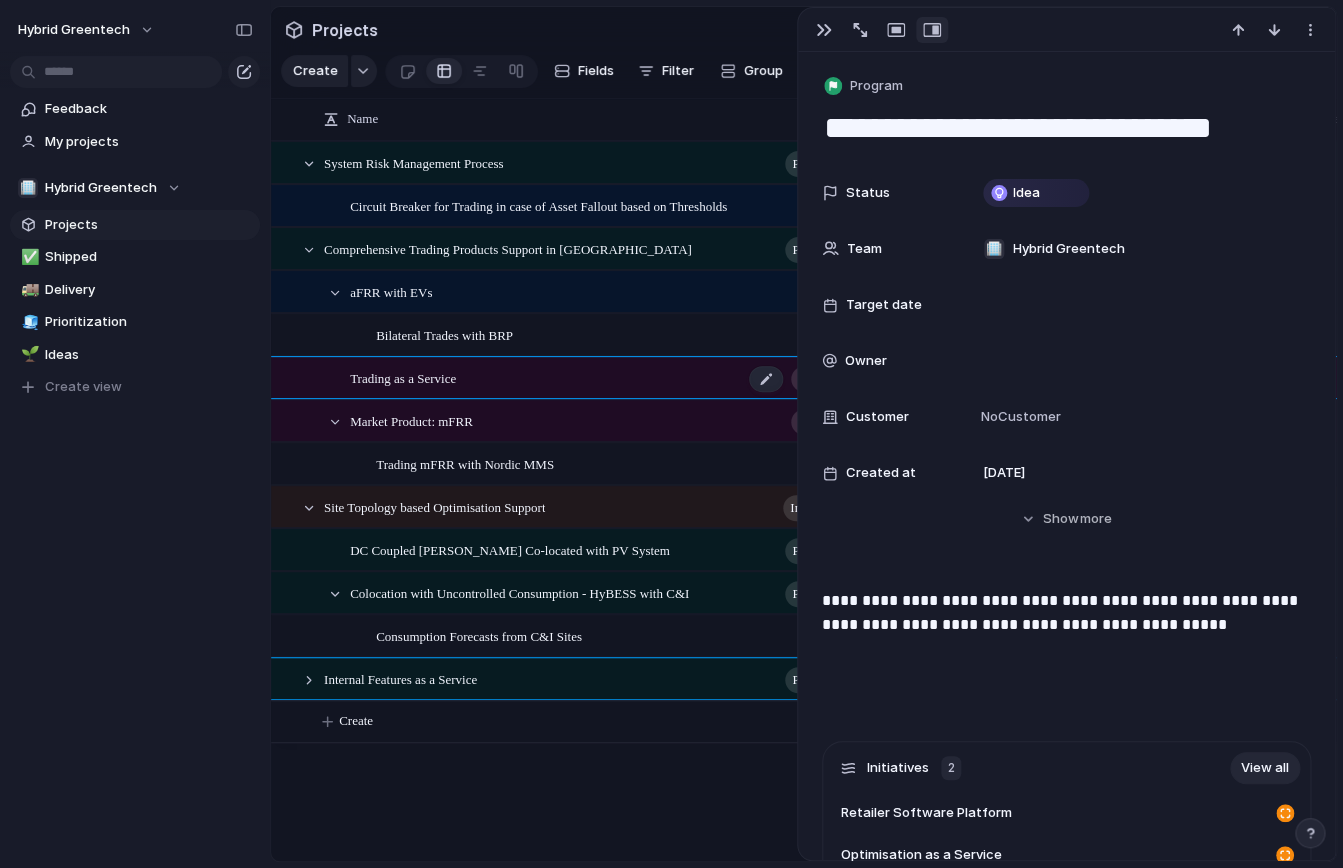 type on "**********" 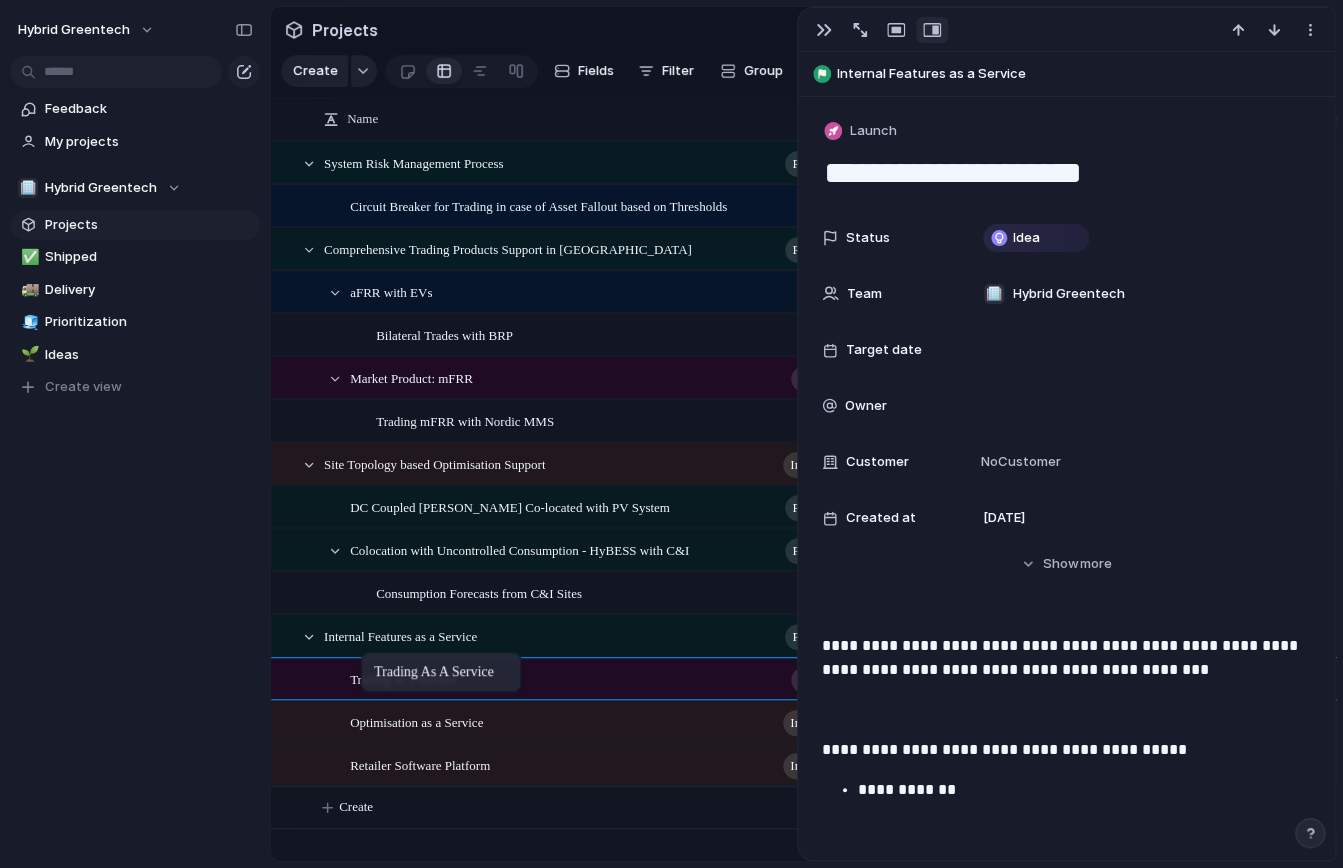 drag, startPoint x: 497, startPoint y: 368, endPoint x: 371, endPoint y: 656, distance: 314.35648 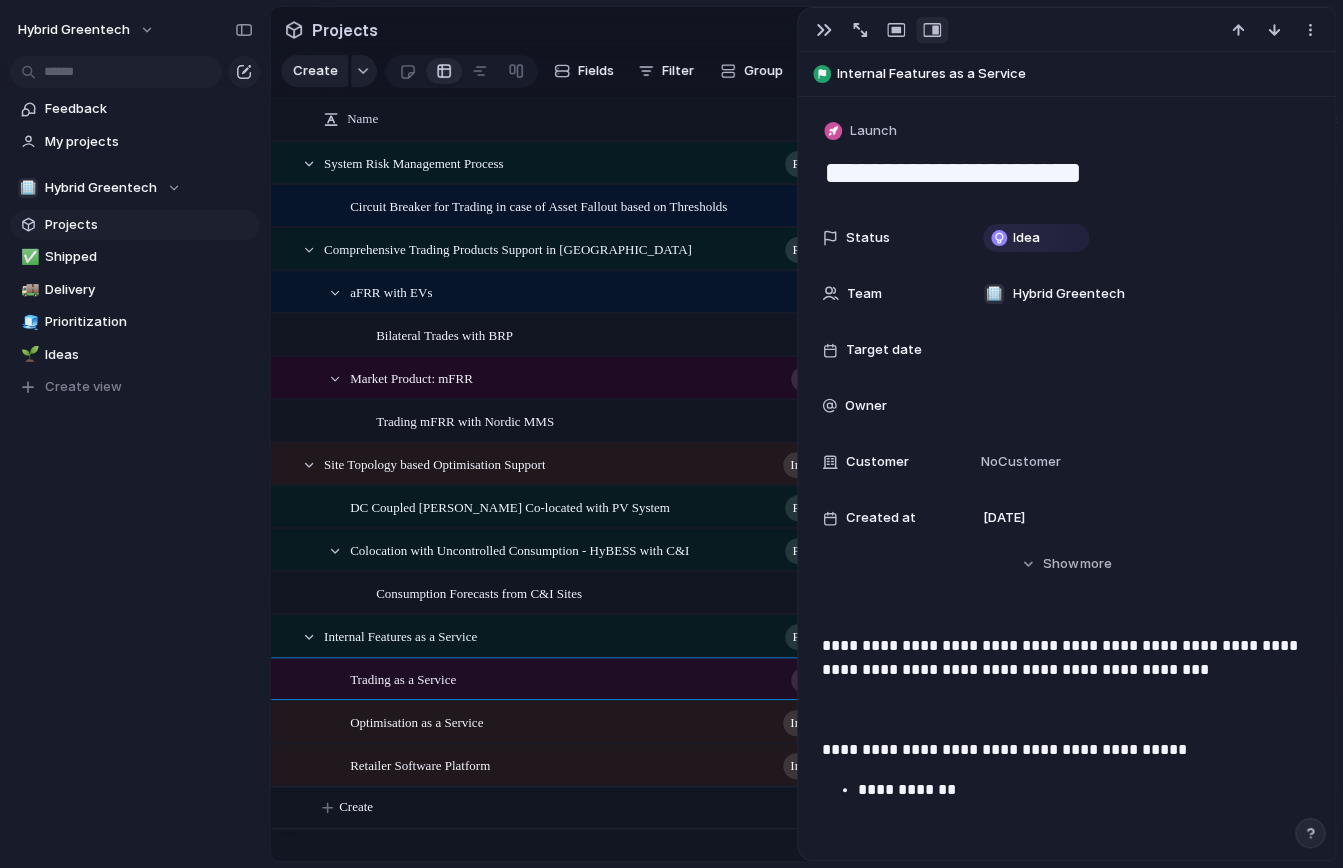 click on "System Risk Management Process program Circuit Breaker for Trading in case of Asset Fallout based on Thresholds Goal Comprehensive Trading Products Support in [GEOGRAPHIC_DATA] program aFRR with EVs Goal Bilateral Trades with BRP Trading as a Service Launch Market Product: mFRR Launch Trading mFRR with Nordic MMS Site Topology based Optimisation Support initiative DC Coupled [PERSON_NAME] Co-located with PV System program Colocation with Uncontrolled Consumption - HyBESS with C&I program Consumption Forecasts from C&I Sites Internal Features as a Service program Optimisation as a Service initiative Retailer Software Platform initiative Idea 🏢 Hybrid Greentech Idea 🏢 Hybrid Greentech Idea 🏢 Hybrid Greentech Idea 🏢 Hybrid Greentech Idea 🏢 Hybrid Greentech Idea 🏢 Hybrid Greentech Idea 🏢 Hybrid Greentech Idea 🏢 Hybrid Greentech Idea 🏢 Hybrid Greentech Idea 🏢 Hybrid Greentech Idea 🏢 Hybrid Greentech Idea 🏢 Hybrid Greentech Idea 🏢 Hybrid Greentech Idea 🏢 Hybrid Greentech Idea 🏢 Create" at bounding box center (803, 501) 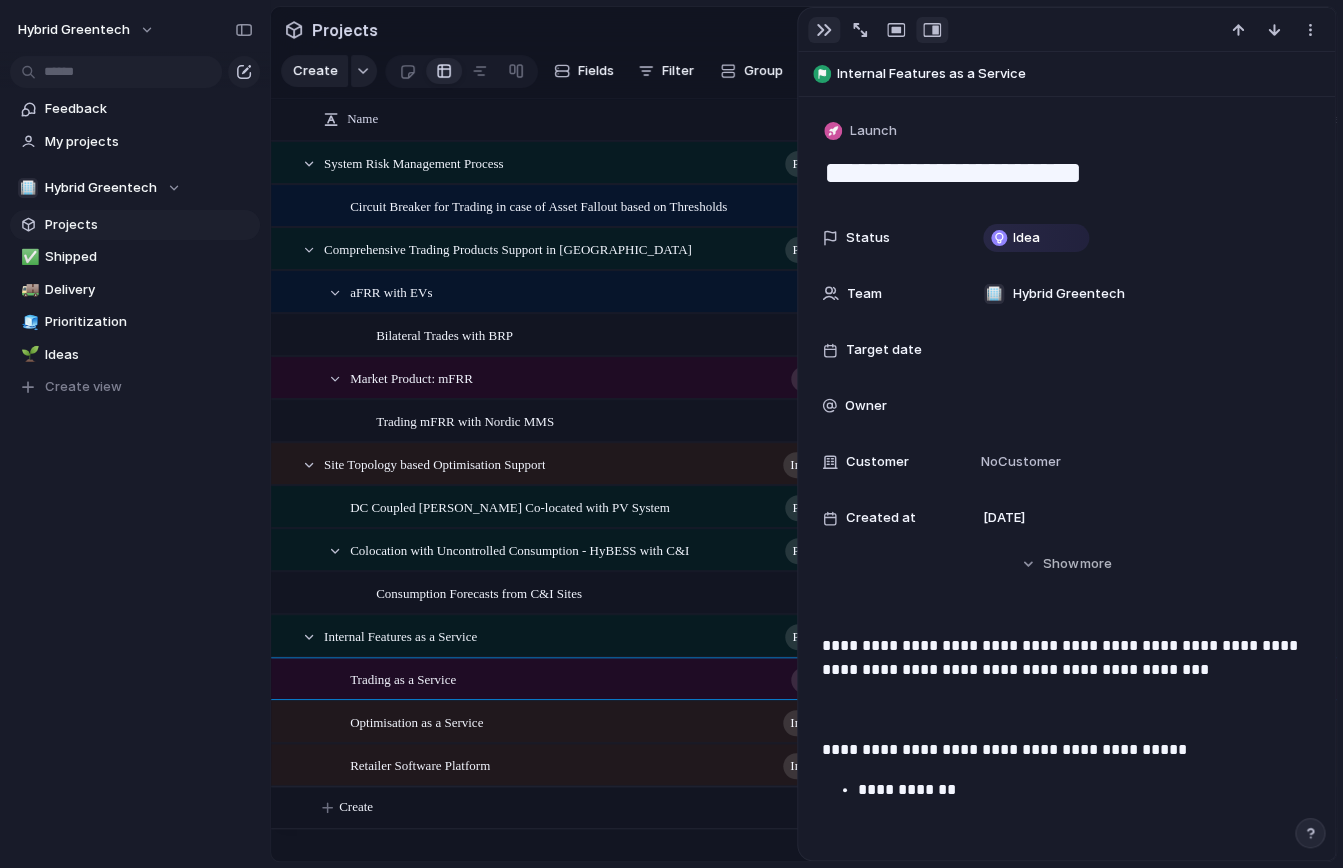 click at bounding box center (824, 30) 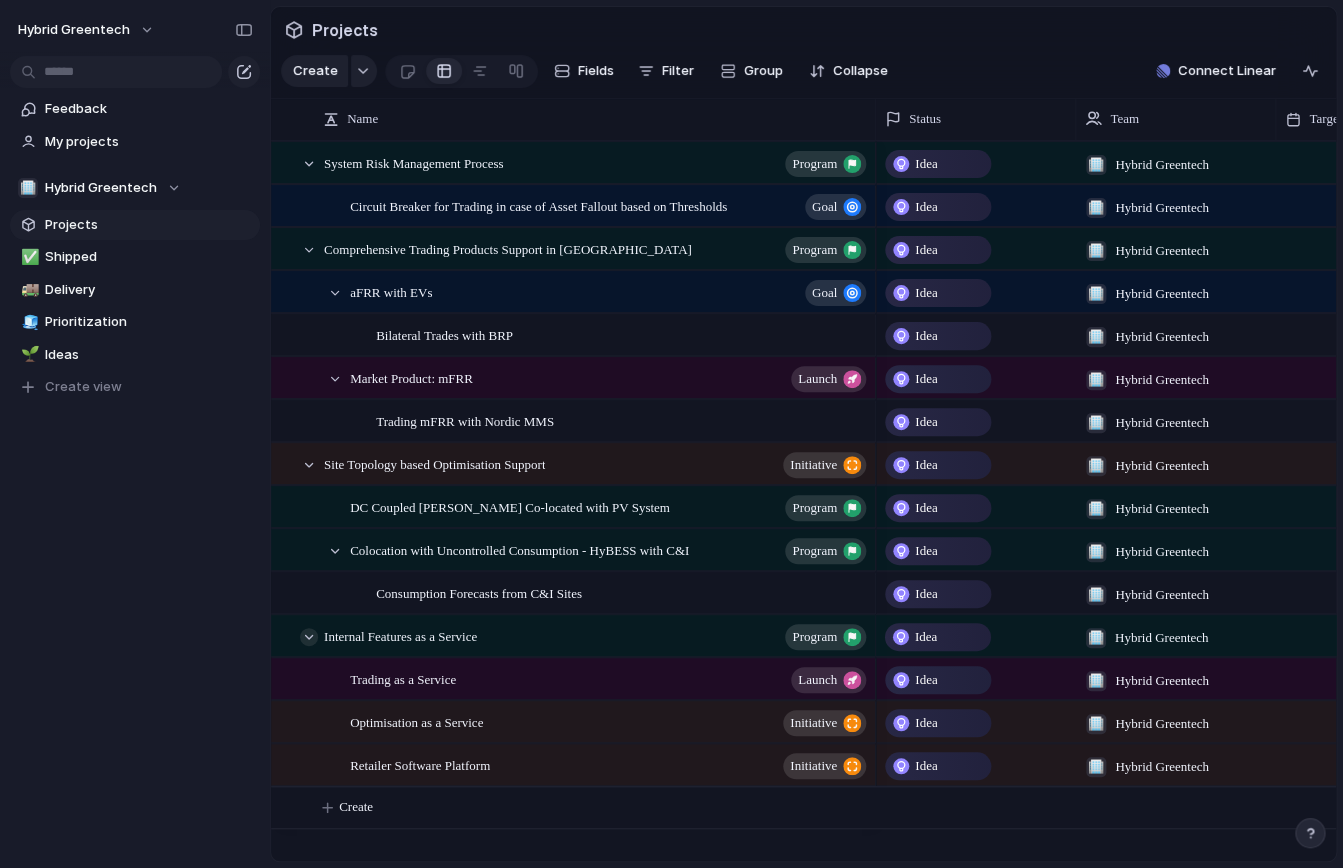 click at bounding box center [309, 637] 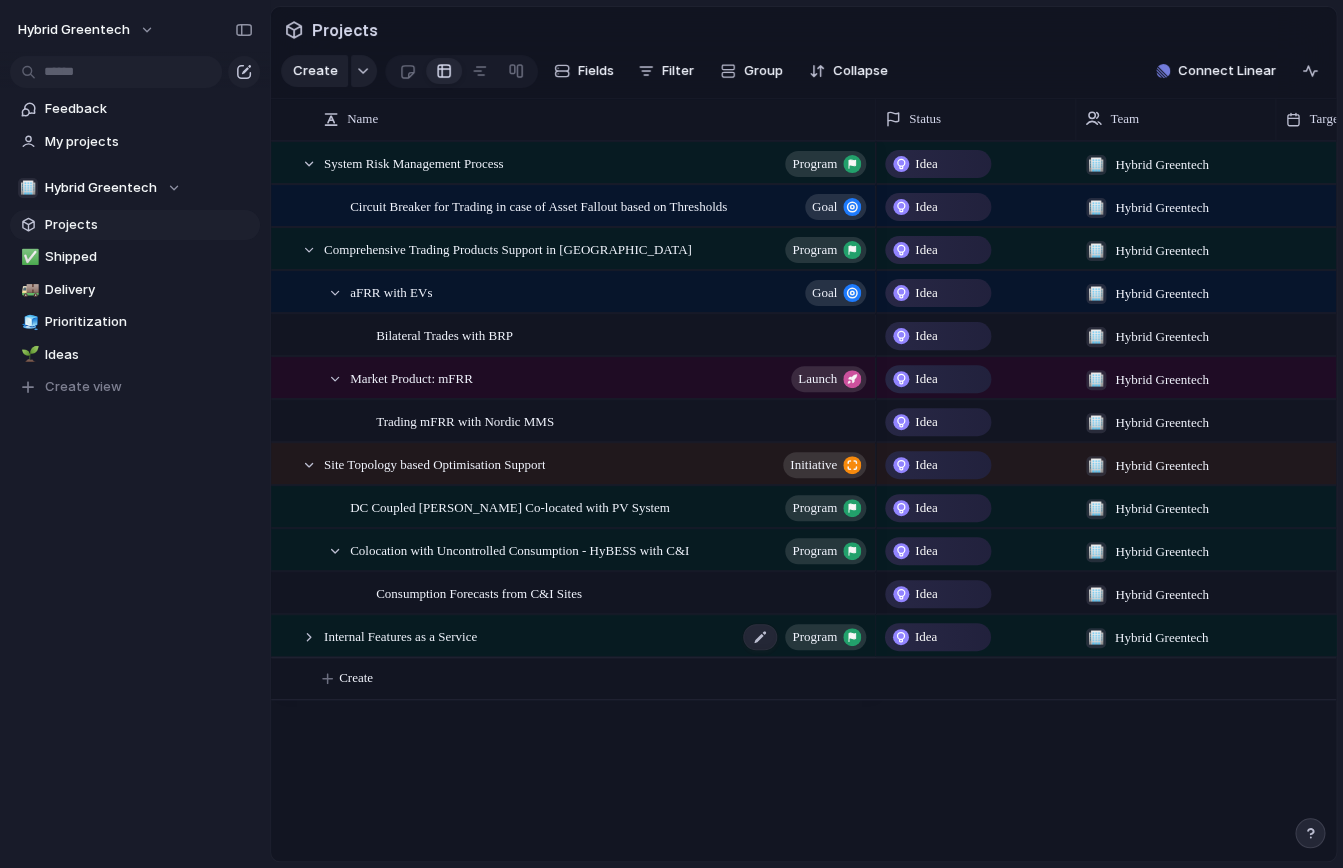 click on "program" at bounding box center [814, 637] 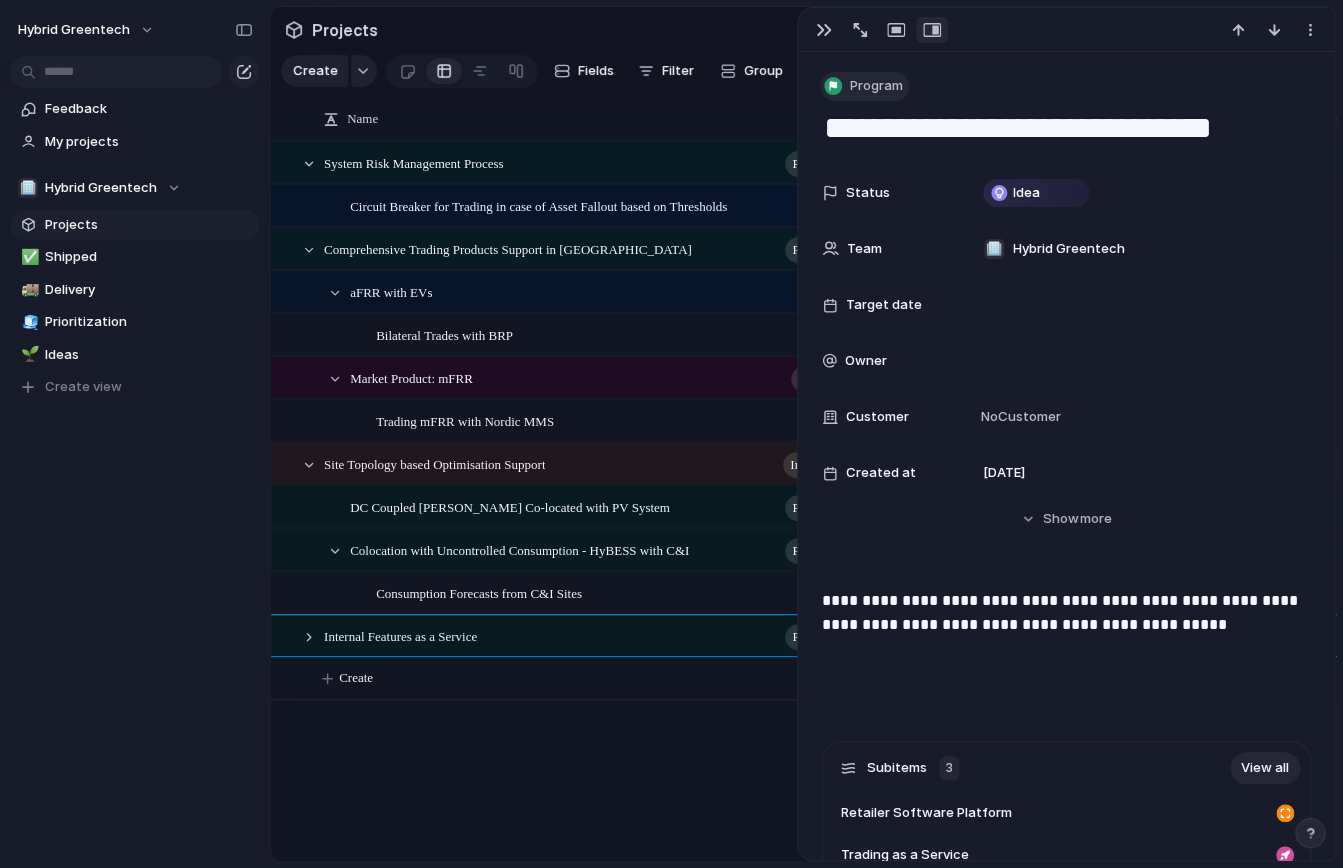 click on "Program" at bounding box center [876, 86] 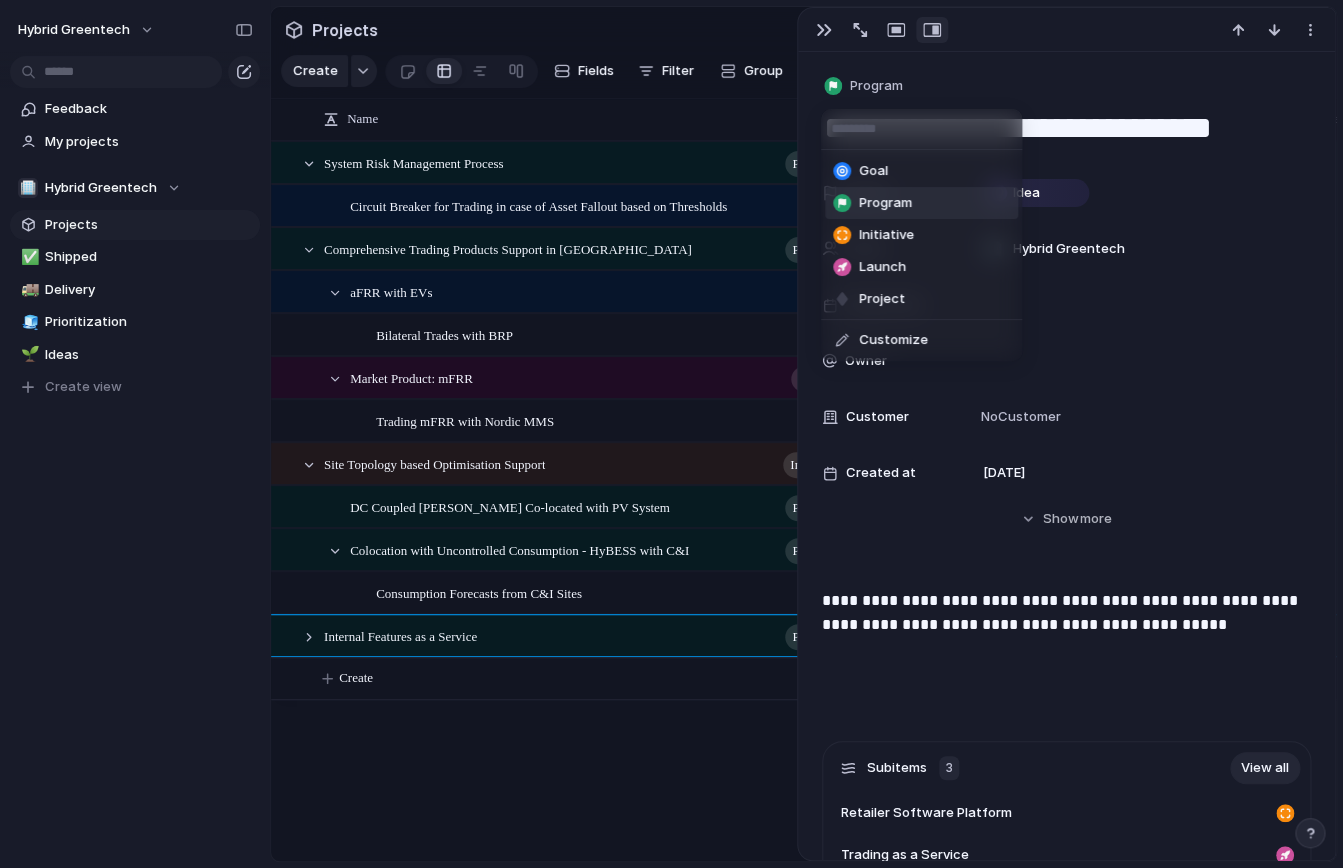 click on "Program" at bounding box center [885, 203] 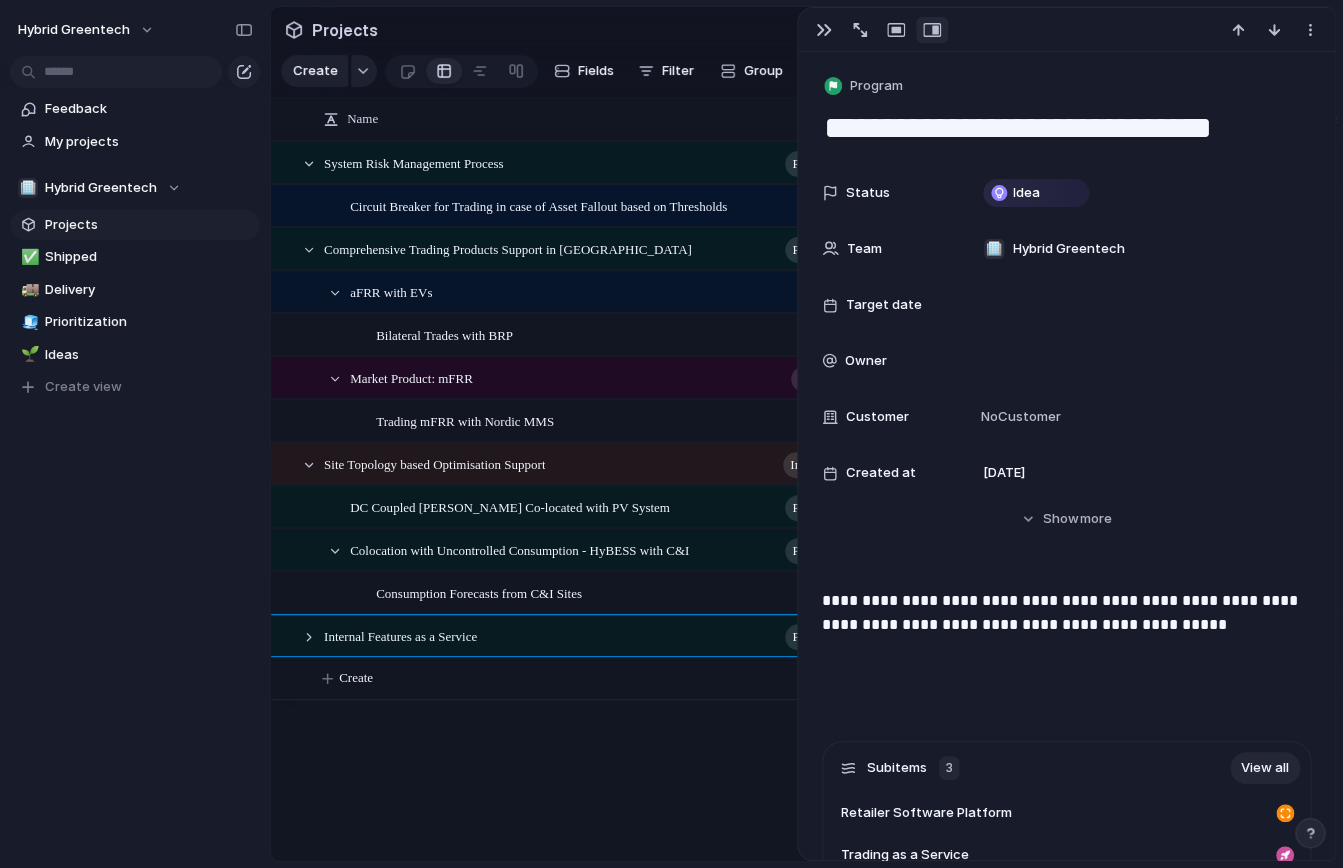 click on "System Risk Management Process program Circuit Breaker for Trading in case of Asset Fallout based on Thresholds Goal Comprehensive Trading Products Support in [GEOGRAPHIC_DATA] program aFRR with EVs Goal Bilateral Trades with BRP Market Product: mFRR Launch Trading mFRR with Nordic MMS Site Topology based Optimisation Support initiative DC Coupled [PERSON_NAME] Co-located with PV System program Colocation with Uncontrolled Consumption - HyBESS with C&I program Consumption Forecasts from C&I Sites Internal Features as a Service program Idea 🏢 Hybrid Greentech Idea 🏢 Hybrid Greentech Idea 🏢 Hybrid Greentech Idea 🏢 Hybrid Greentech Idea 🏢 Hybrid Greentech Idea 🏢 Hybrid Greentech Idea 🏢 Hybrid Greentech Idea 🏢 Hybrid Greentech Idea 🏢 Hybrid Greentech Idea 🏢 Hybrid Greentech Idea 🏢 Hybrid Greentech Idea 🏢 Hybrid Greentech Create" at bounding box center [803, 501] 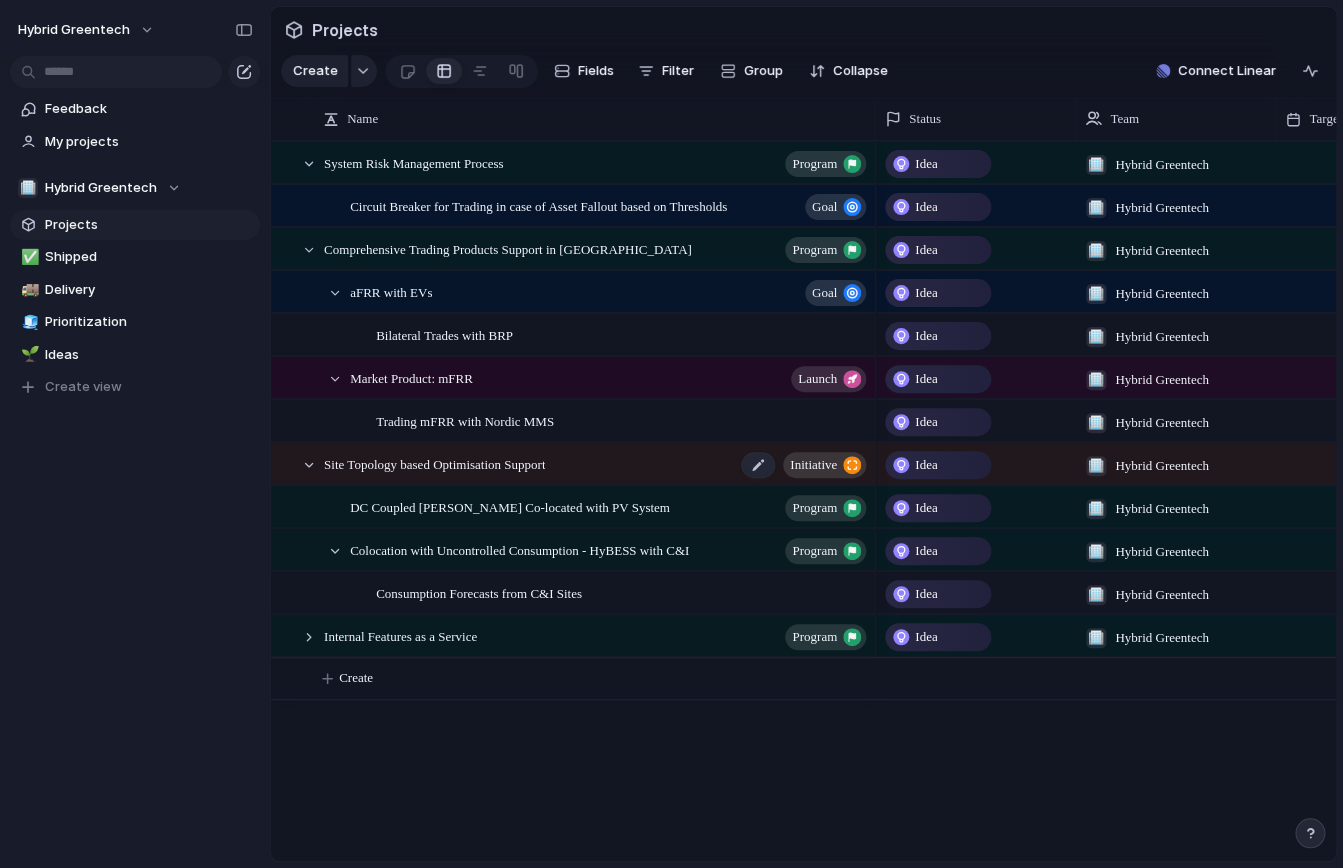 click on "initiative" at bounding box center (813, 465) 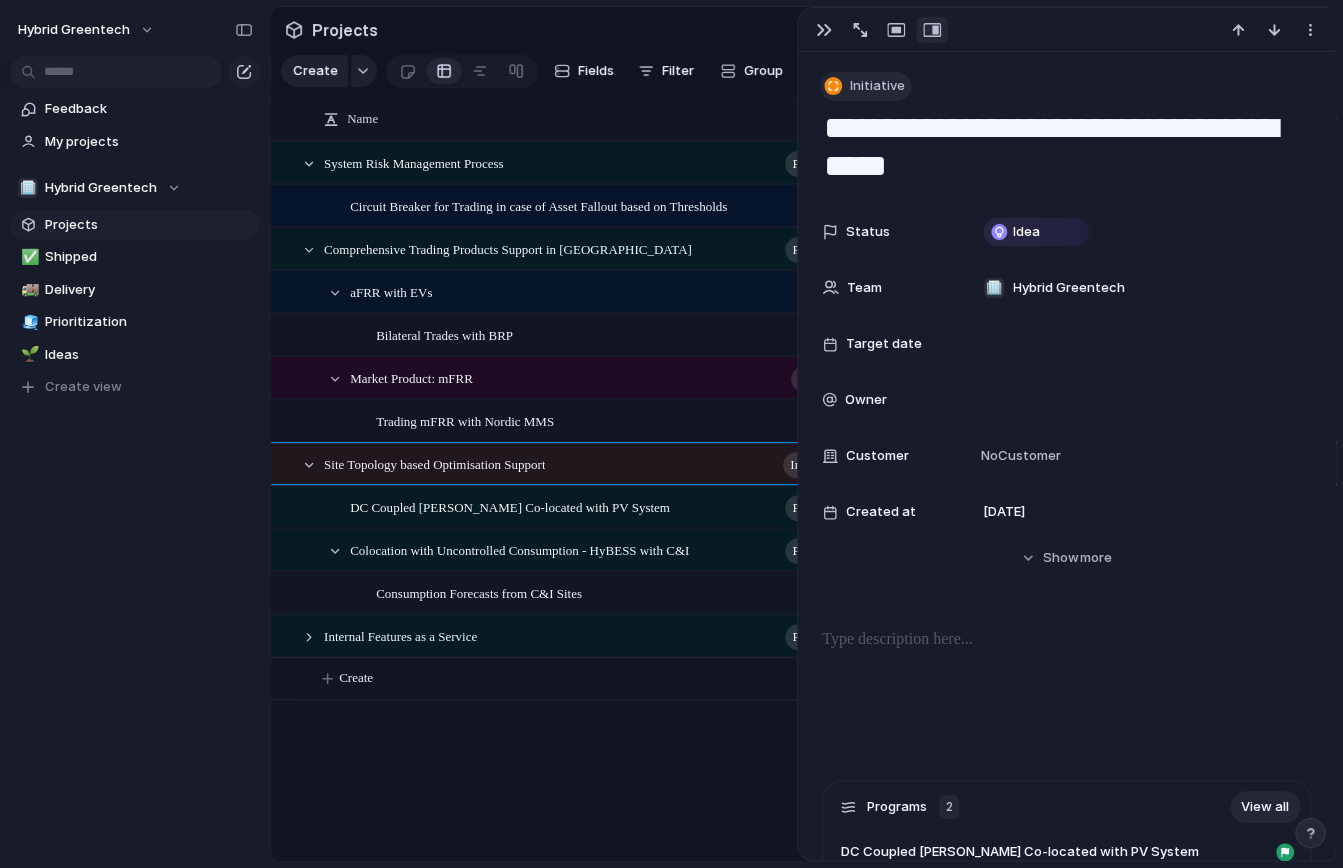 click on "Initiative" at bounding box center [877, 86] 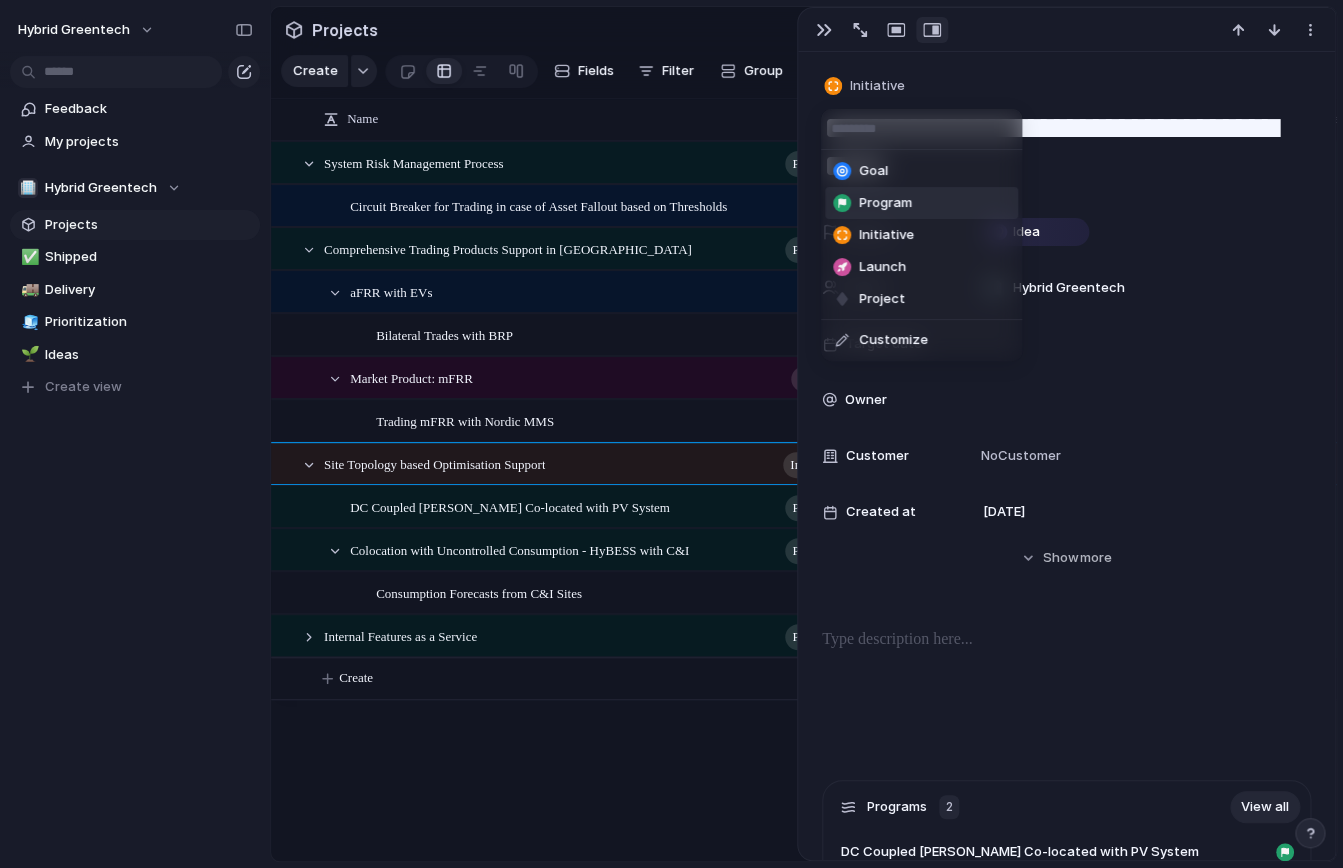 click on "Program" at bounding box center (885, 203) 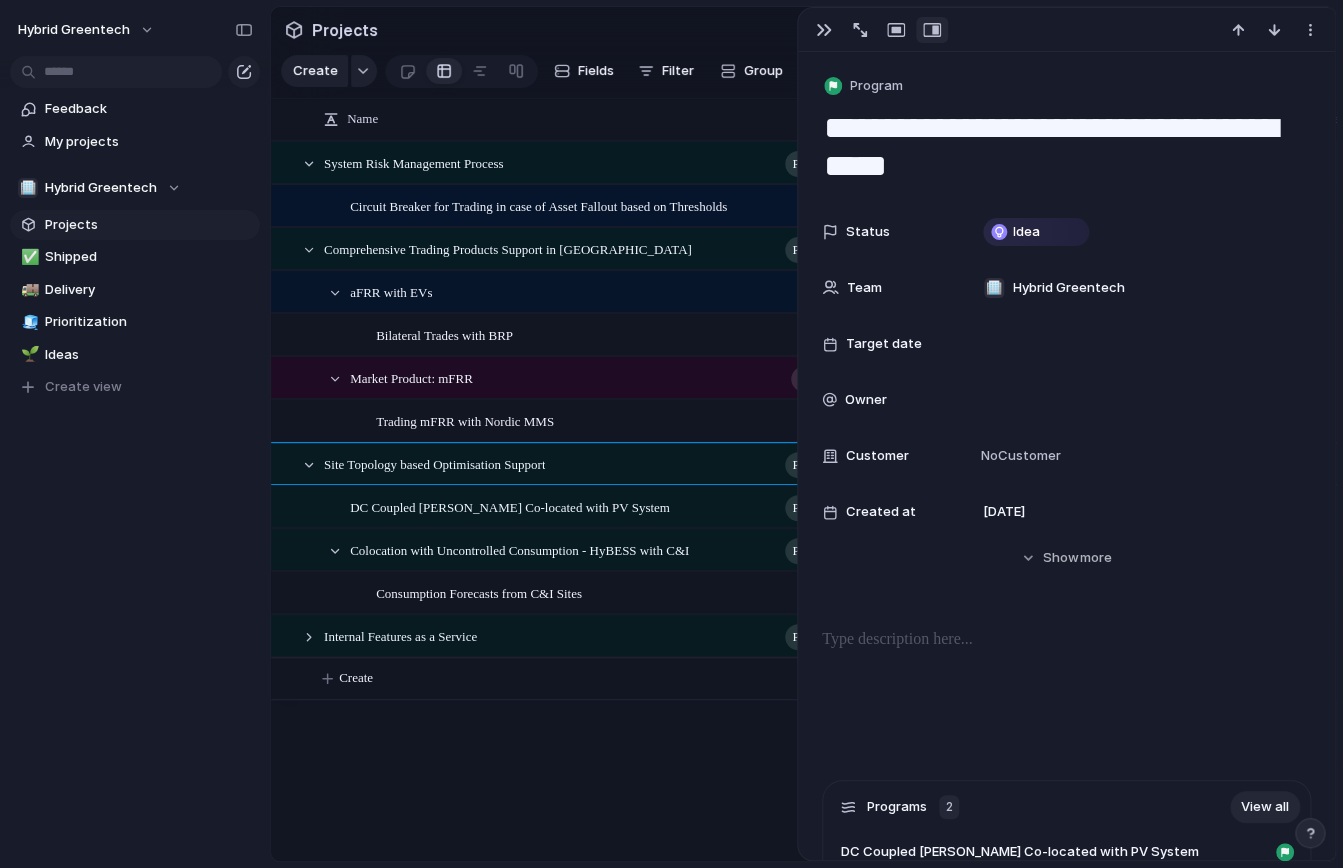 click on "System Risk Management Process program Circuit Breaker for Trading in case of Asset Fallout based on Thresholds Goal Comprehensive Trading Products Support in [GEOGRAPHIC_DATA] program aFRR with EVs Goal Bilateral Trades with BRP Market Product: mFRR Launch Trading mFRR with Nordic MMS Site Topology based Optimisation Support program DC Coupled [PERSON_NAME] Co-located with PV System program Colocation with Uncontrolled Consumption - HyBESS with C&I program Consumption Forecasts from C&I Sites Internal Features as a Service program Idea 🏢 Hybrid Greentech Idea 🏢 Hybrid Greentech Idea 🏢 Hybrid Greentech Idea 🏢 Hybrid Greentech Idea 🏢 Hybrid Greentech Idea 🏢 Hybrid Greentech Idea 🏢 Hybrid Greentech Idea 🏢 Hybrid Greentech Idea 🏢 Hybrid Greentech Idea 🏢 Hybrid Greentech Idea 🏢 Hybrid Greentech Idea 🏢 Hybrid Greentech Create" at bounding box center (803, 501) 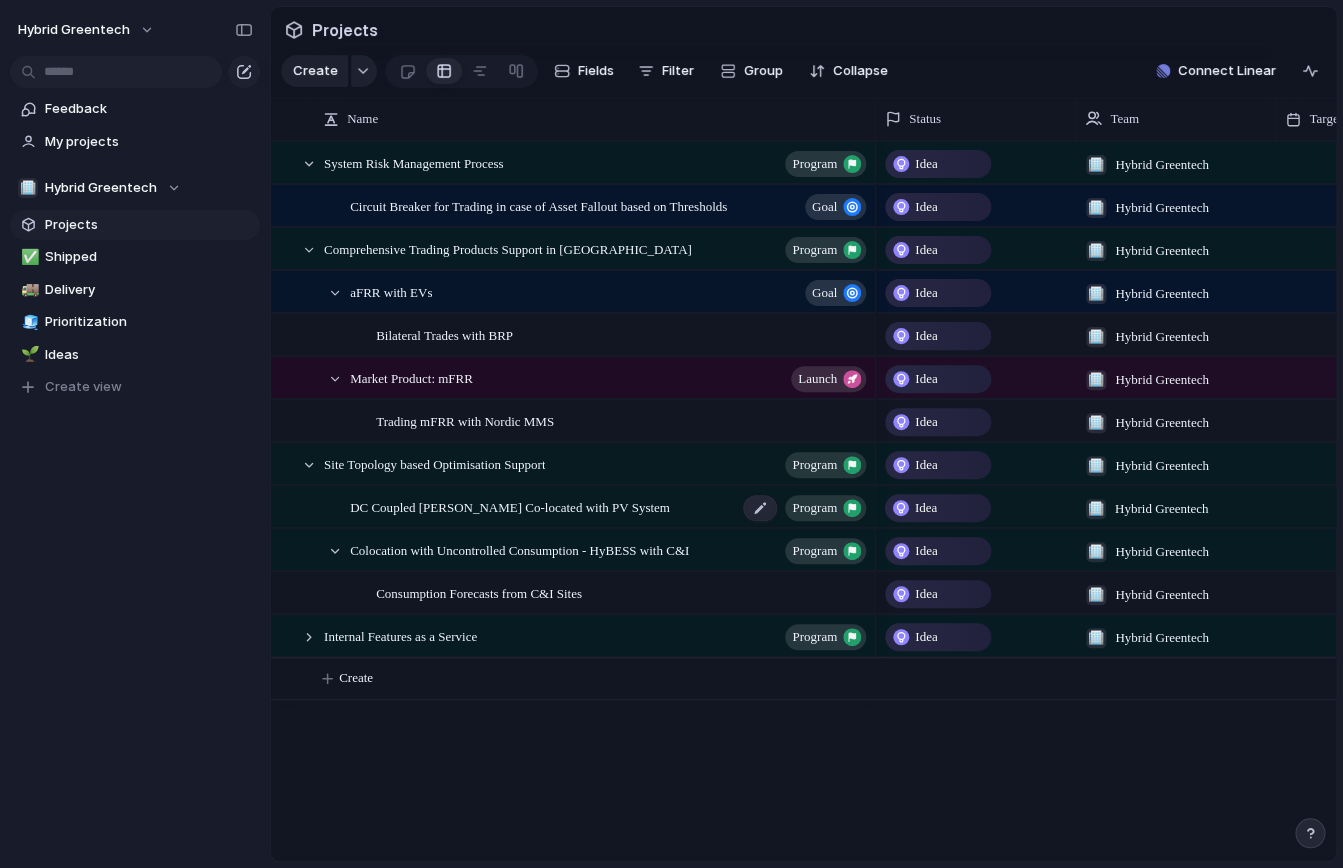 click on "DC Coupled [PERSON_NAME] Co-located with PV System" at bounding box center [510, 506] 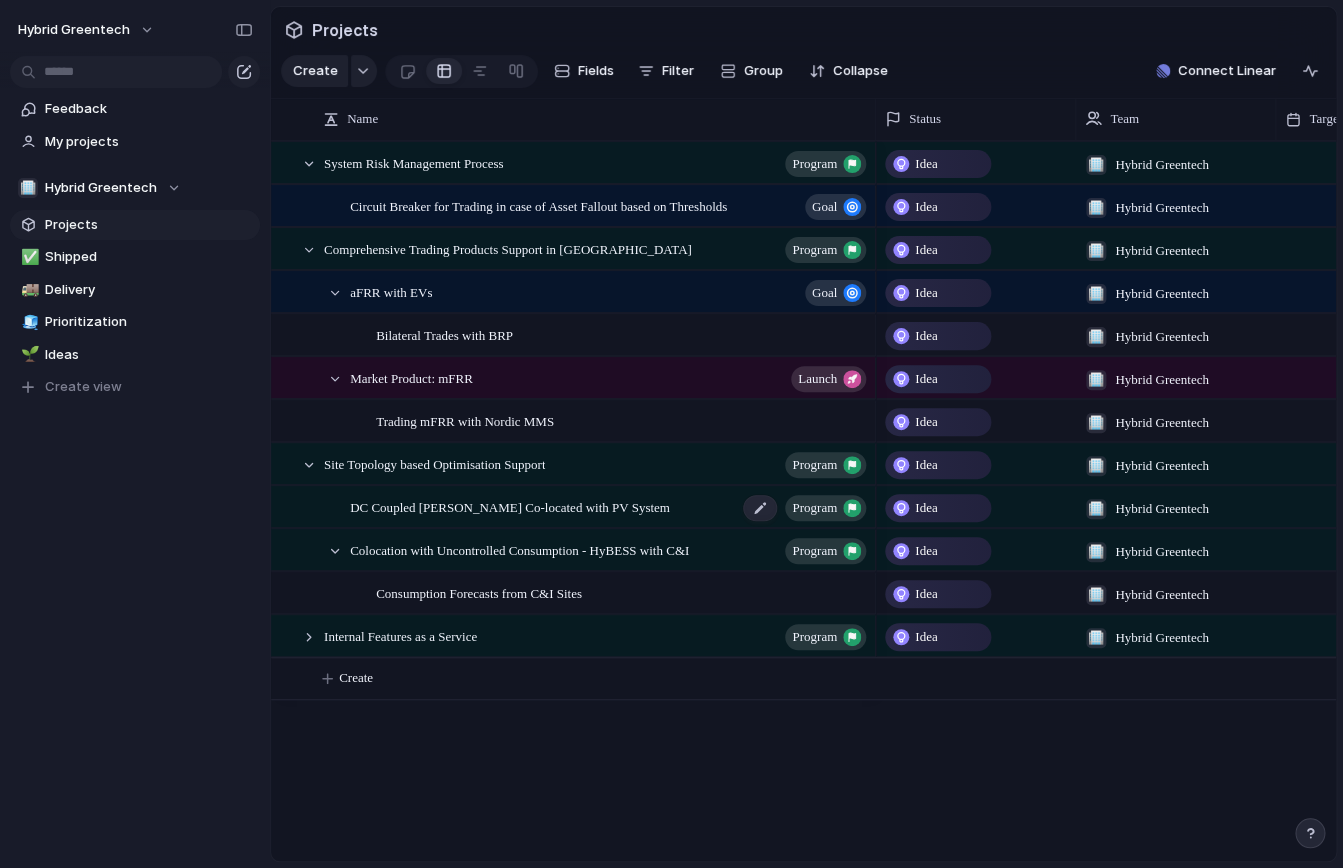 click on "DC Coupled [PERSON_NAME] Co-located with PV System" at bounding box center (510, 506) 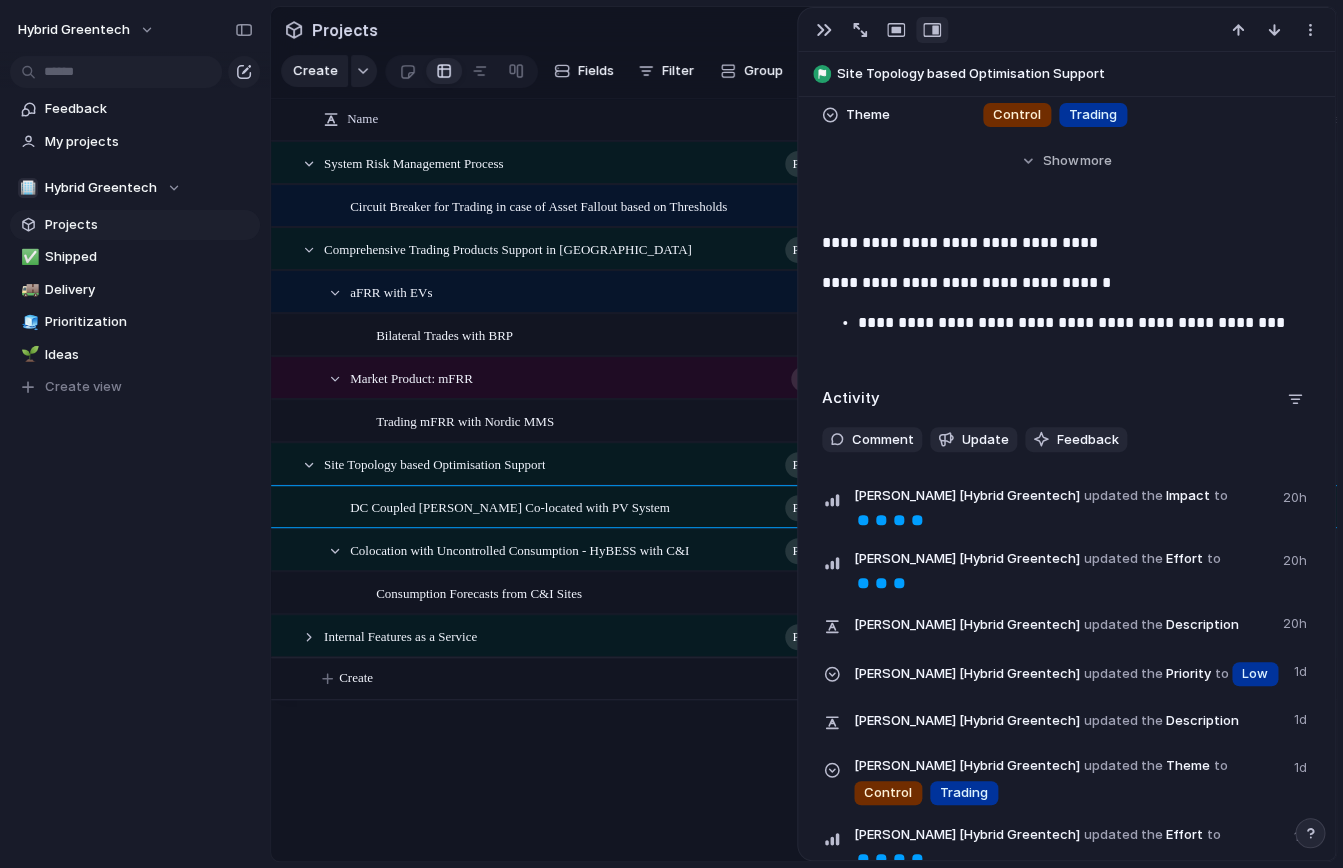 scroll, scrollTop: 615, scrollLeft: 0, axis: vertical 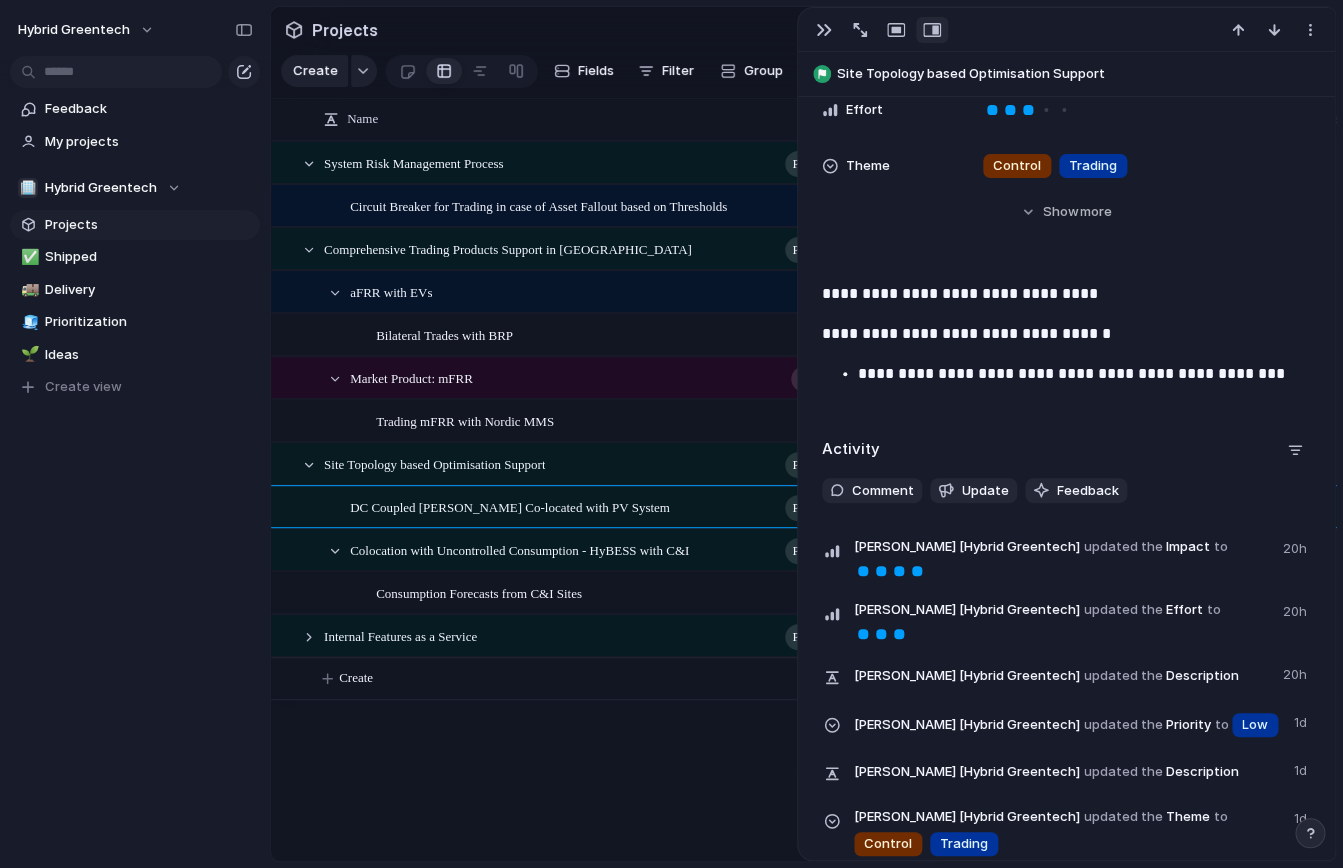 click on "**********" at bounding box center (1084, 374) 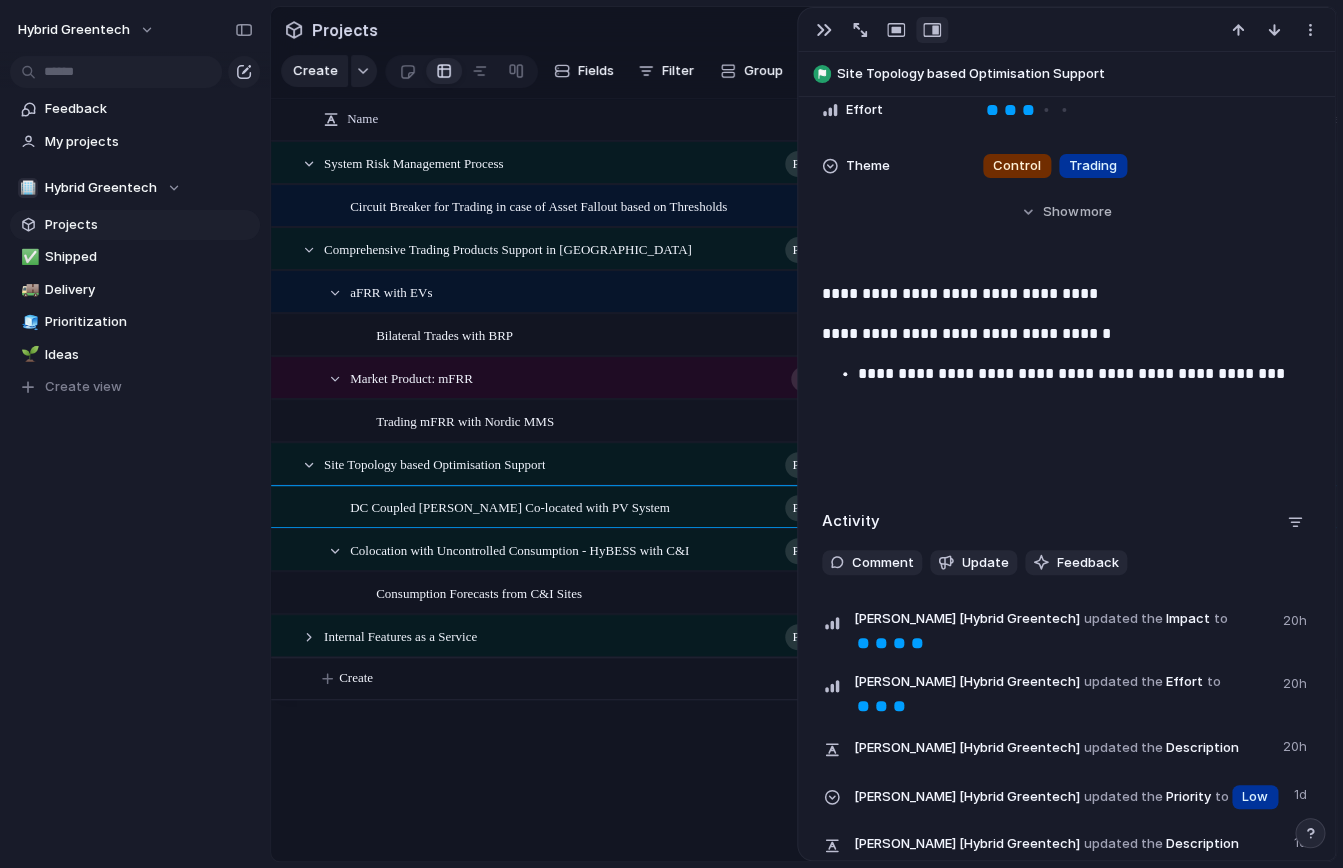 type 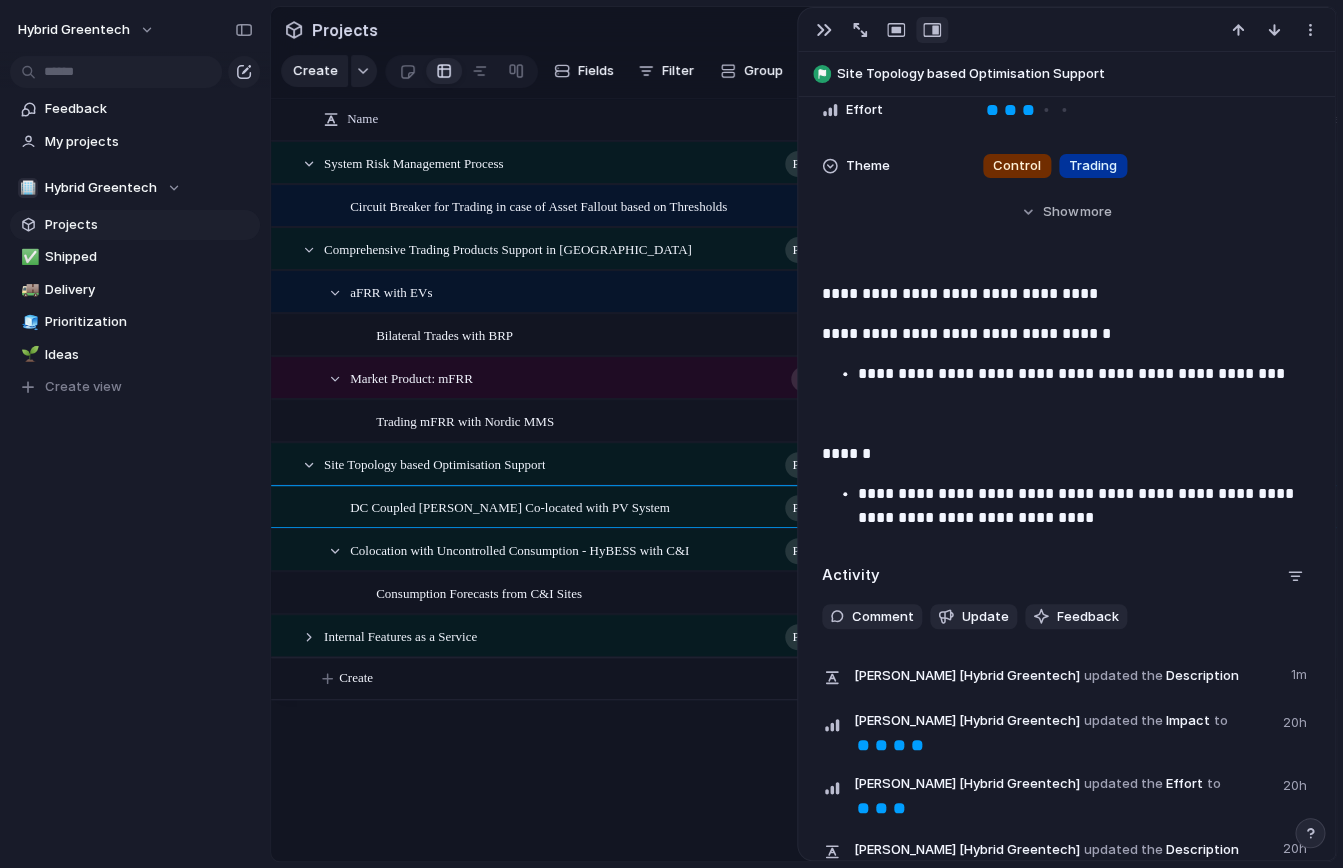 click on "**********" at bounding box center (1066, 294) 